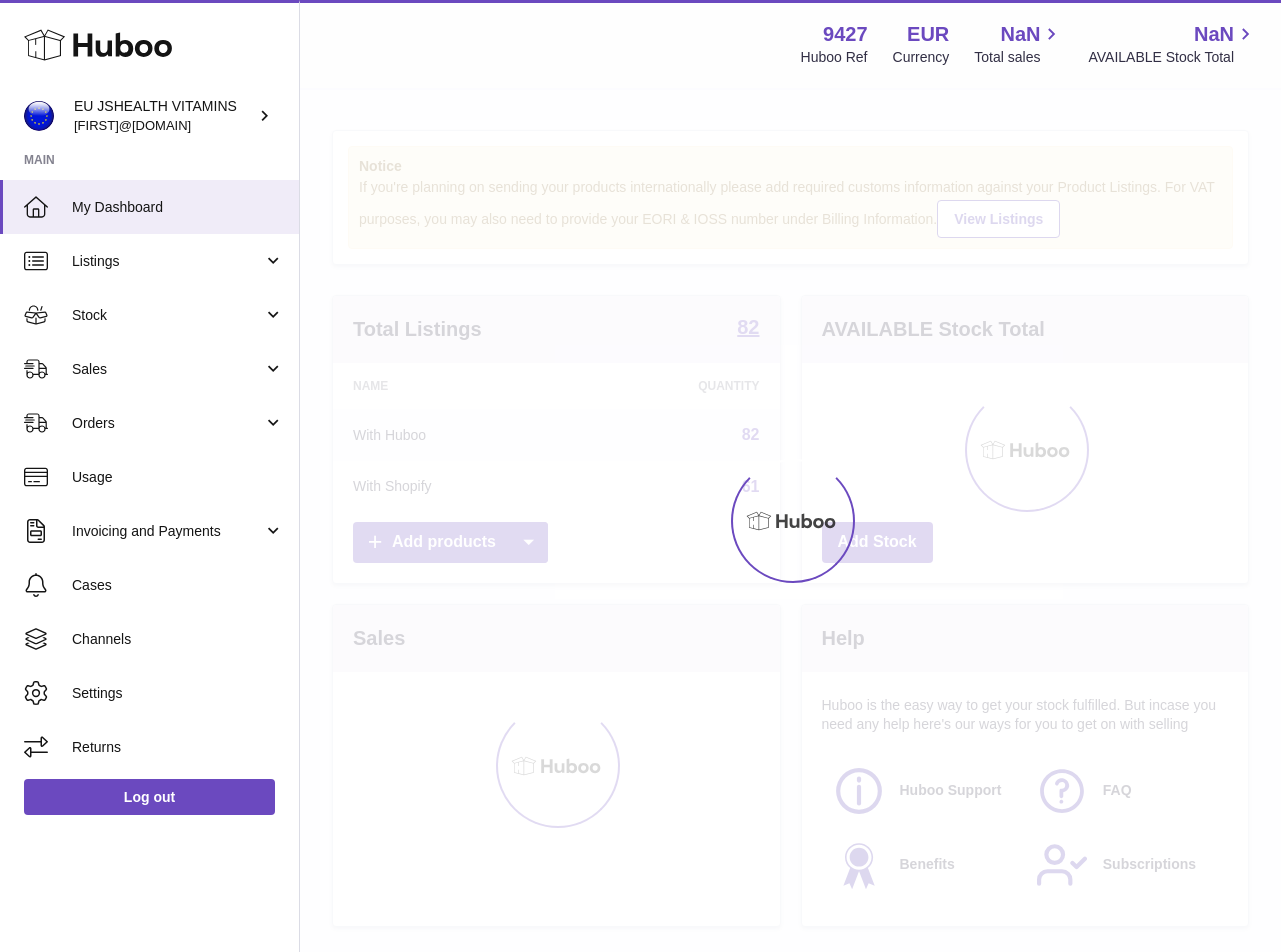 scroll, scrollTop: 0, scrollLeft: 0, axis: both 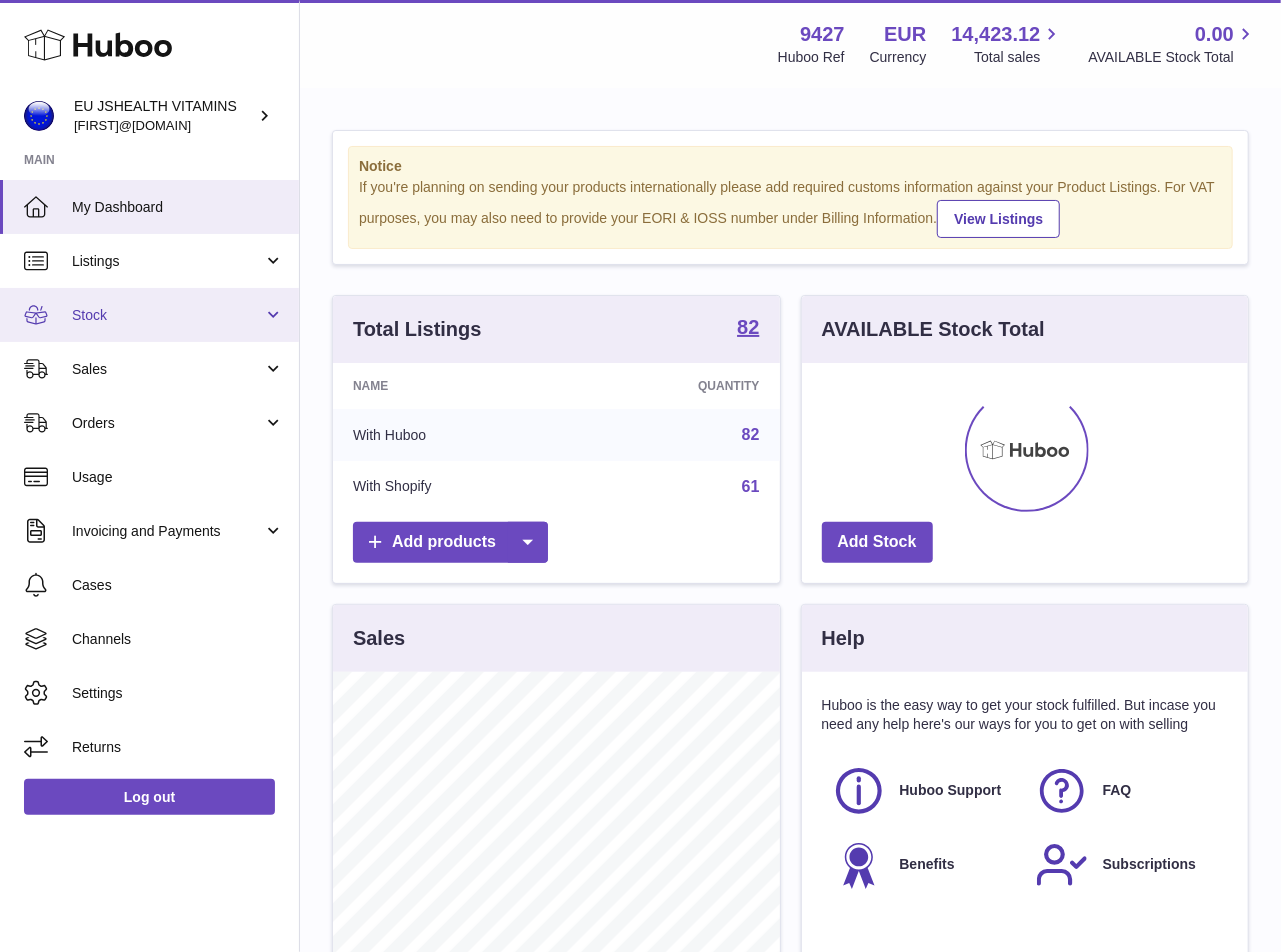 click on "Stock" at bounding box center (149, 315) 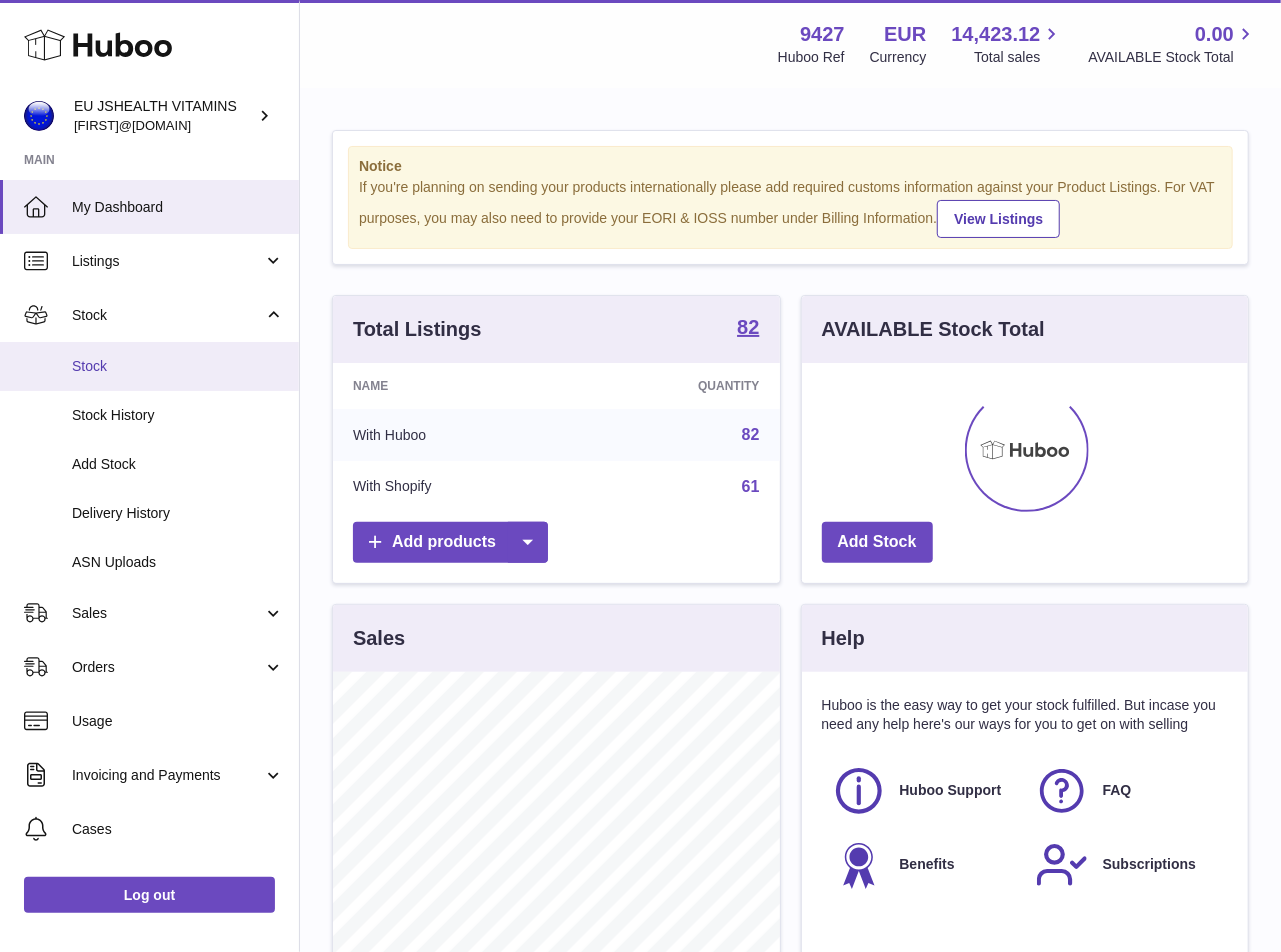 click on "Stock" at bounding box center [149, 366] 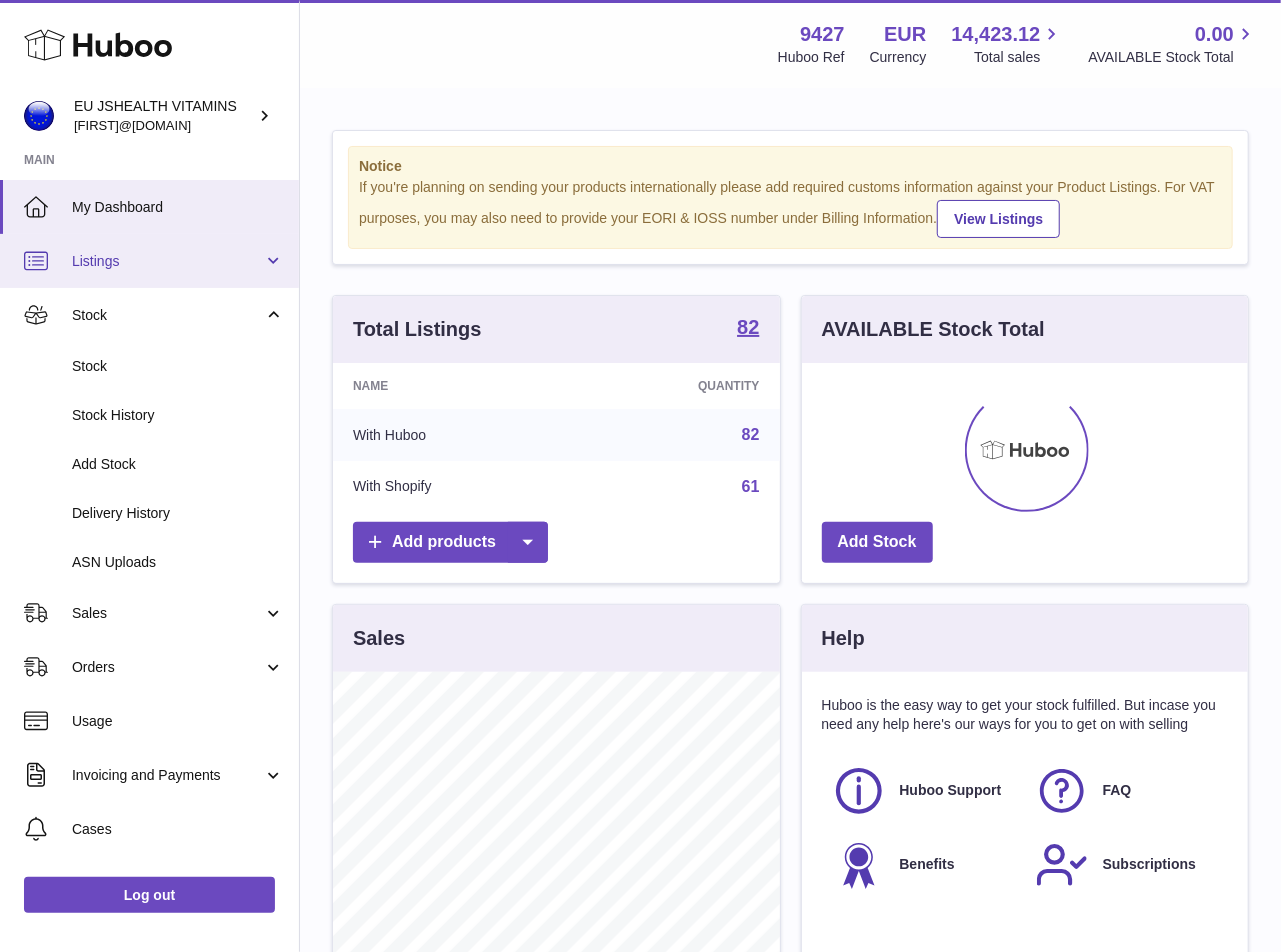 click on "Listings" at bounding box center [149, 261] 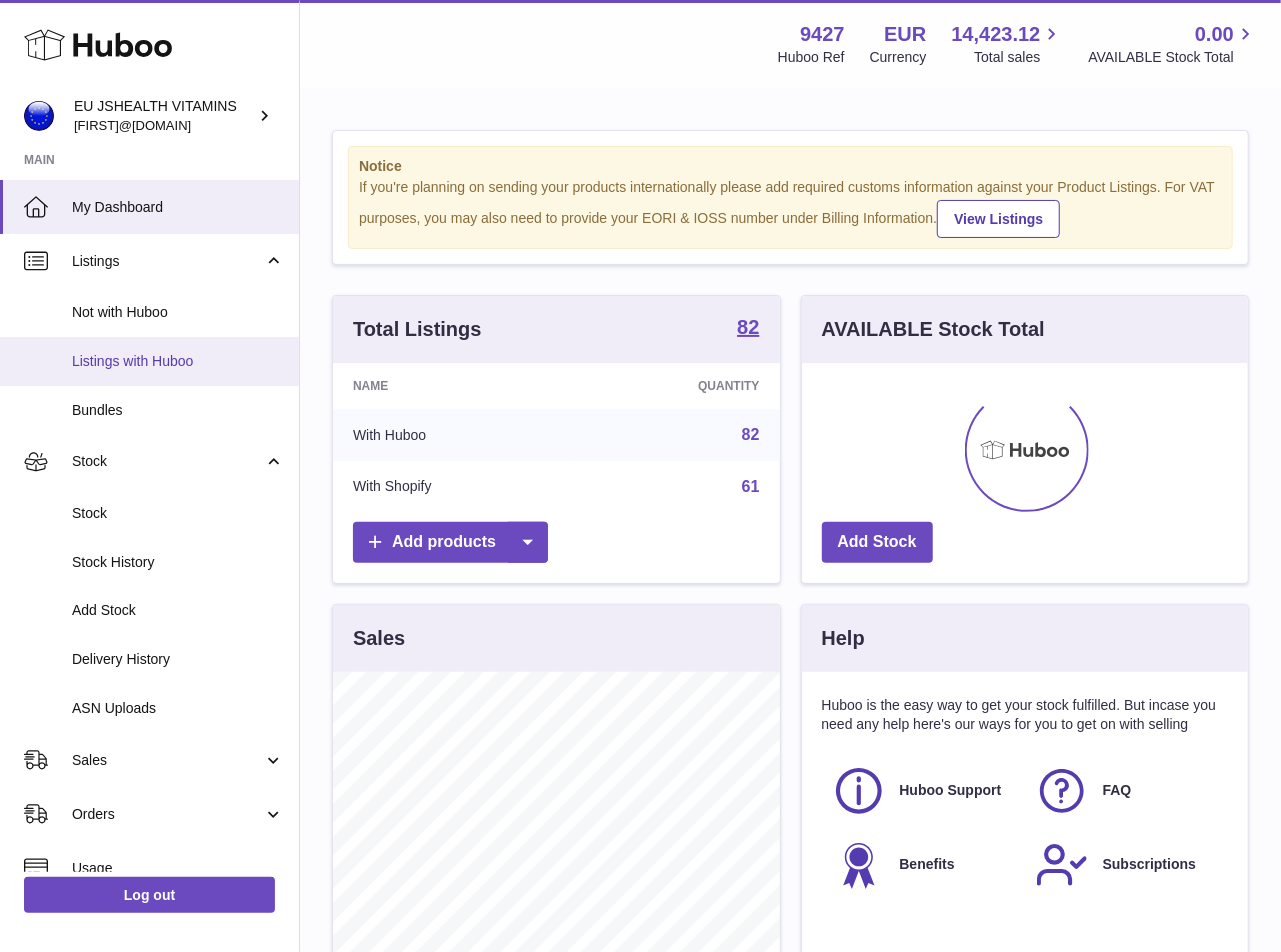 click on "Listings with Huboo" at bounding box center [178, 361] 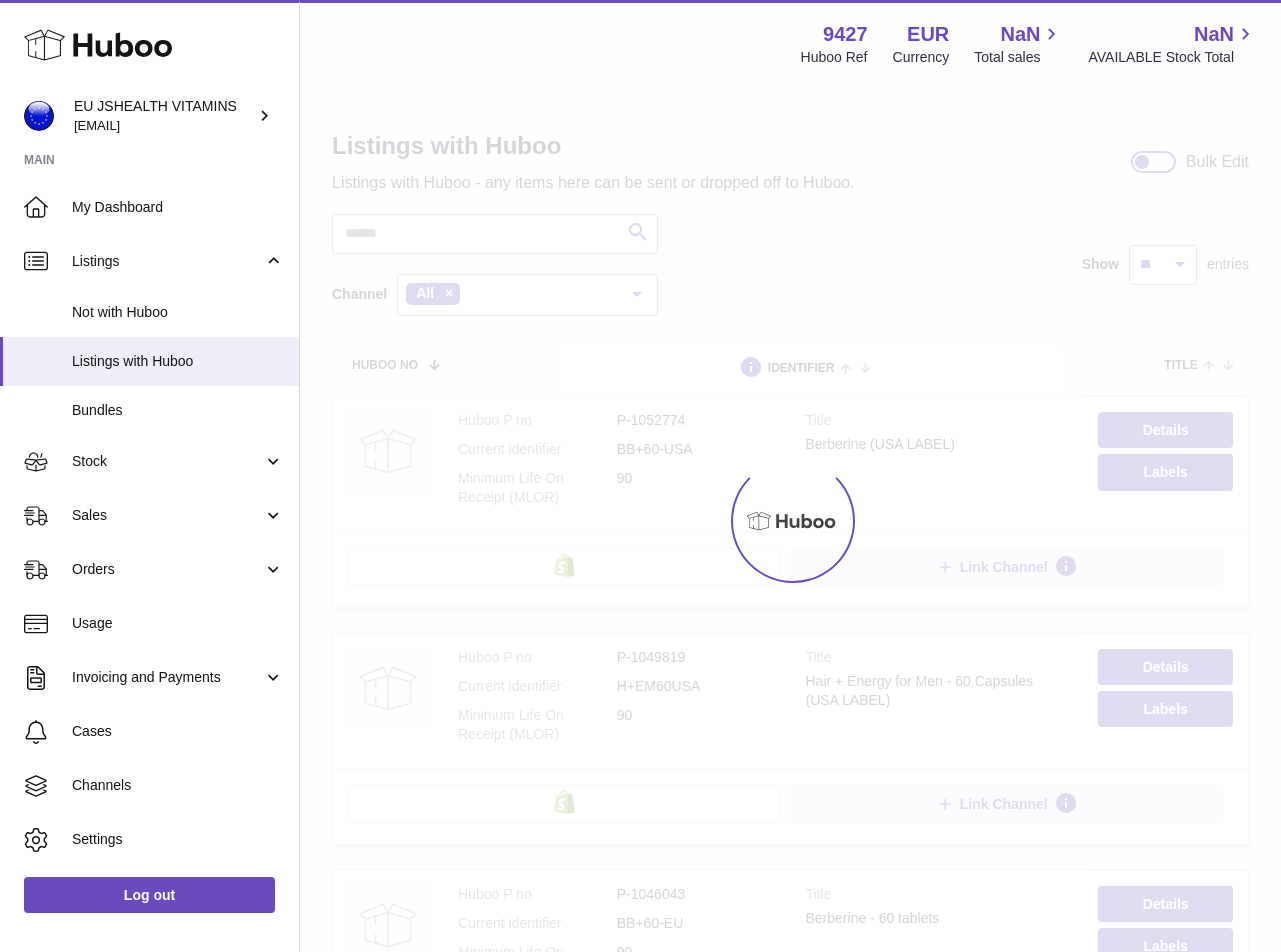 scroll, scrollTop: 0, scrollLeft: 0, axis: both 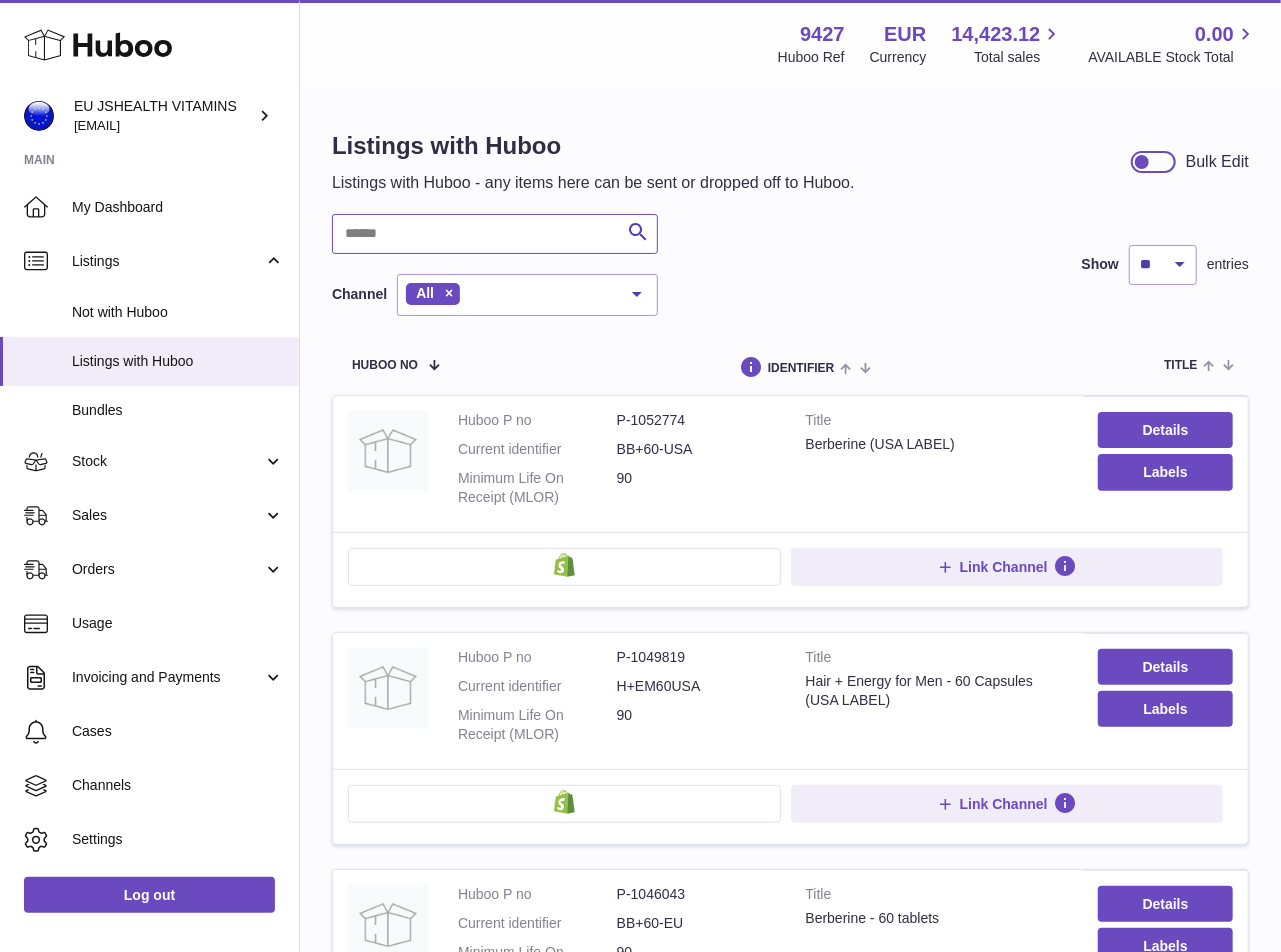 click at bounding box center (495, 234) 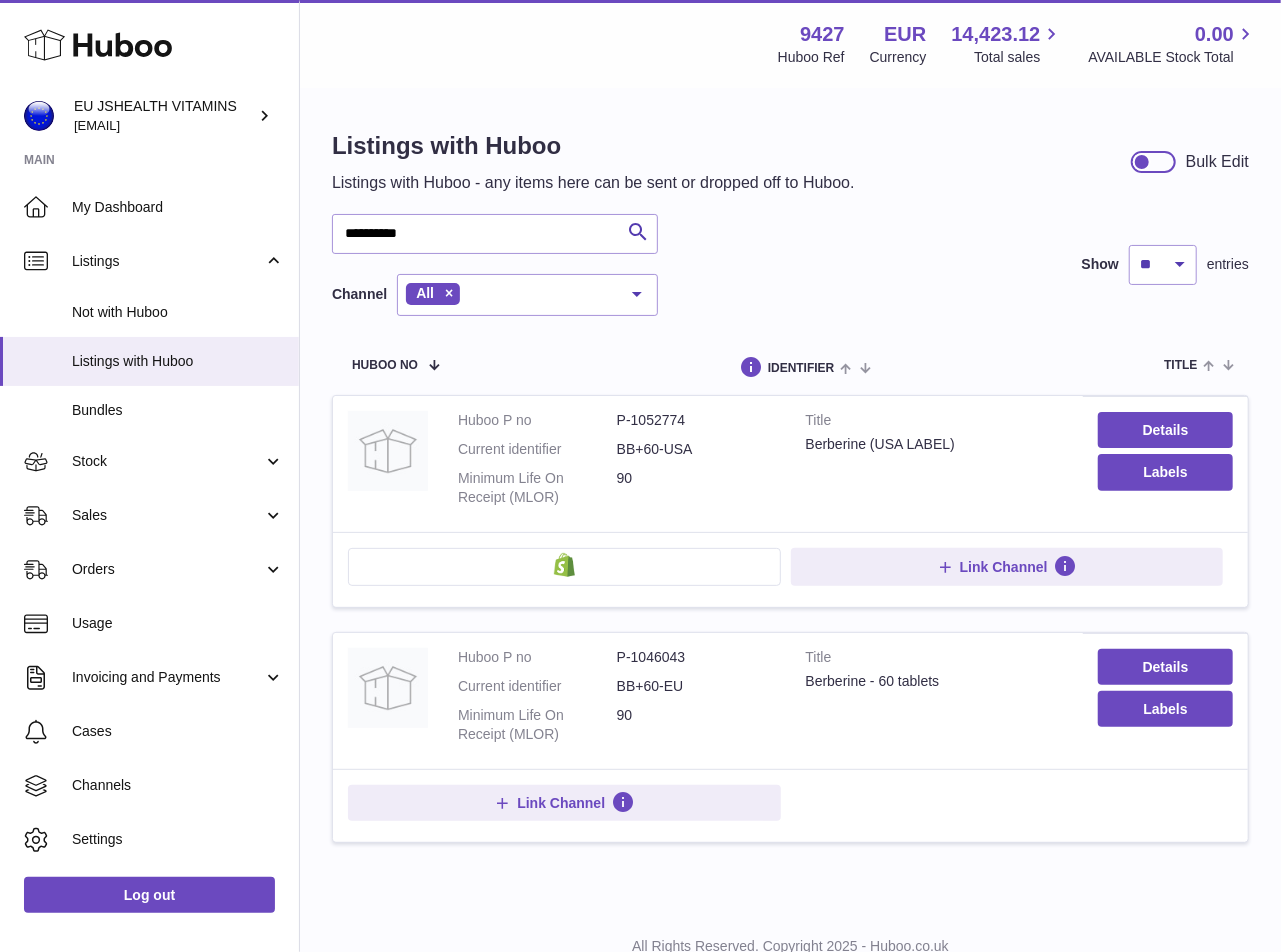 click on "P-1052774" at bounding box center [696, 420] 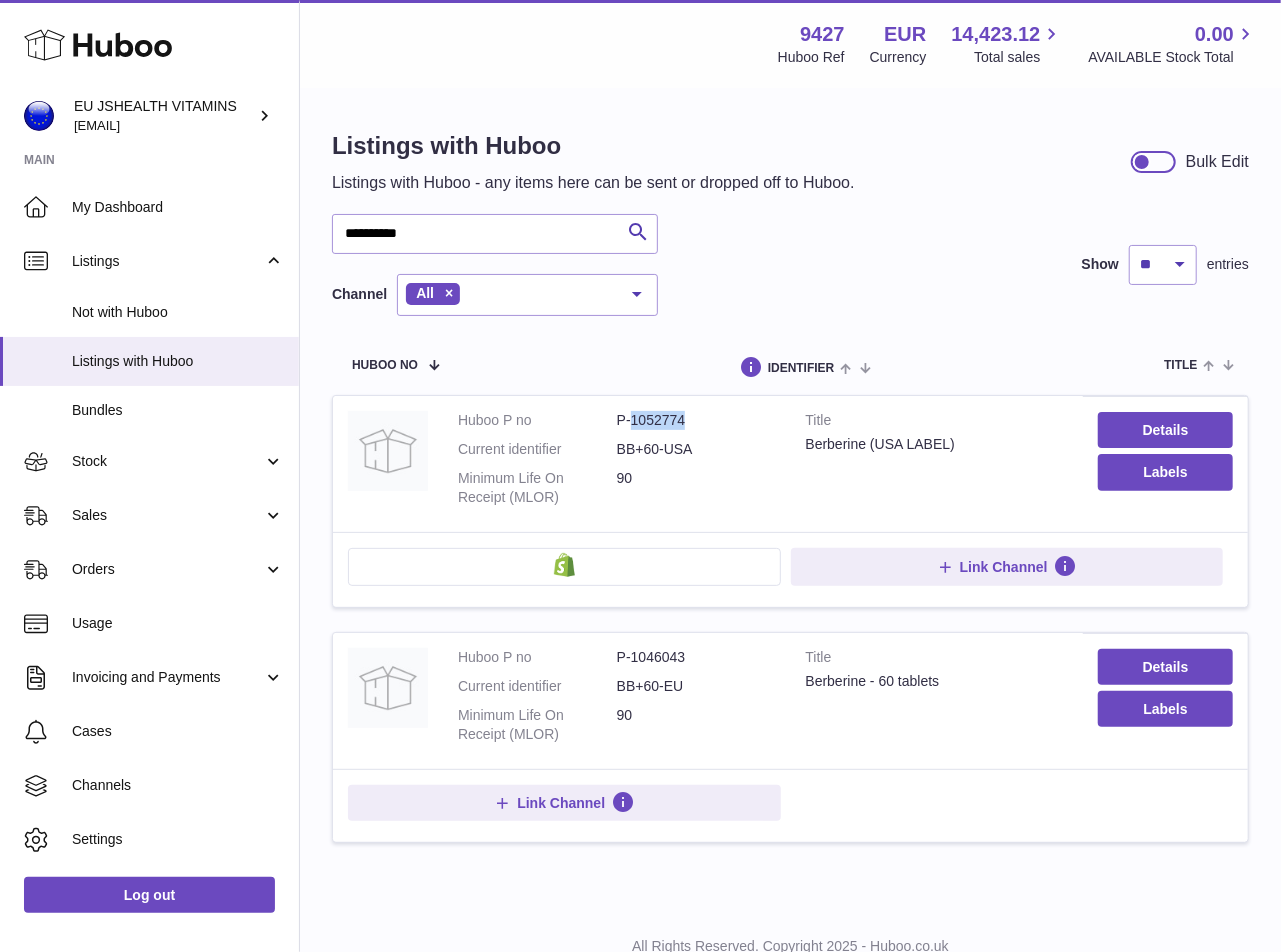 click on "P-1052774" at bounding box center (696, 420) 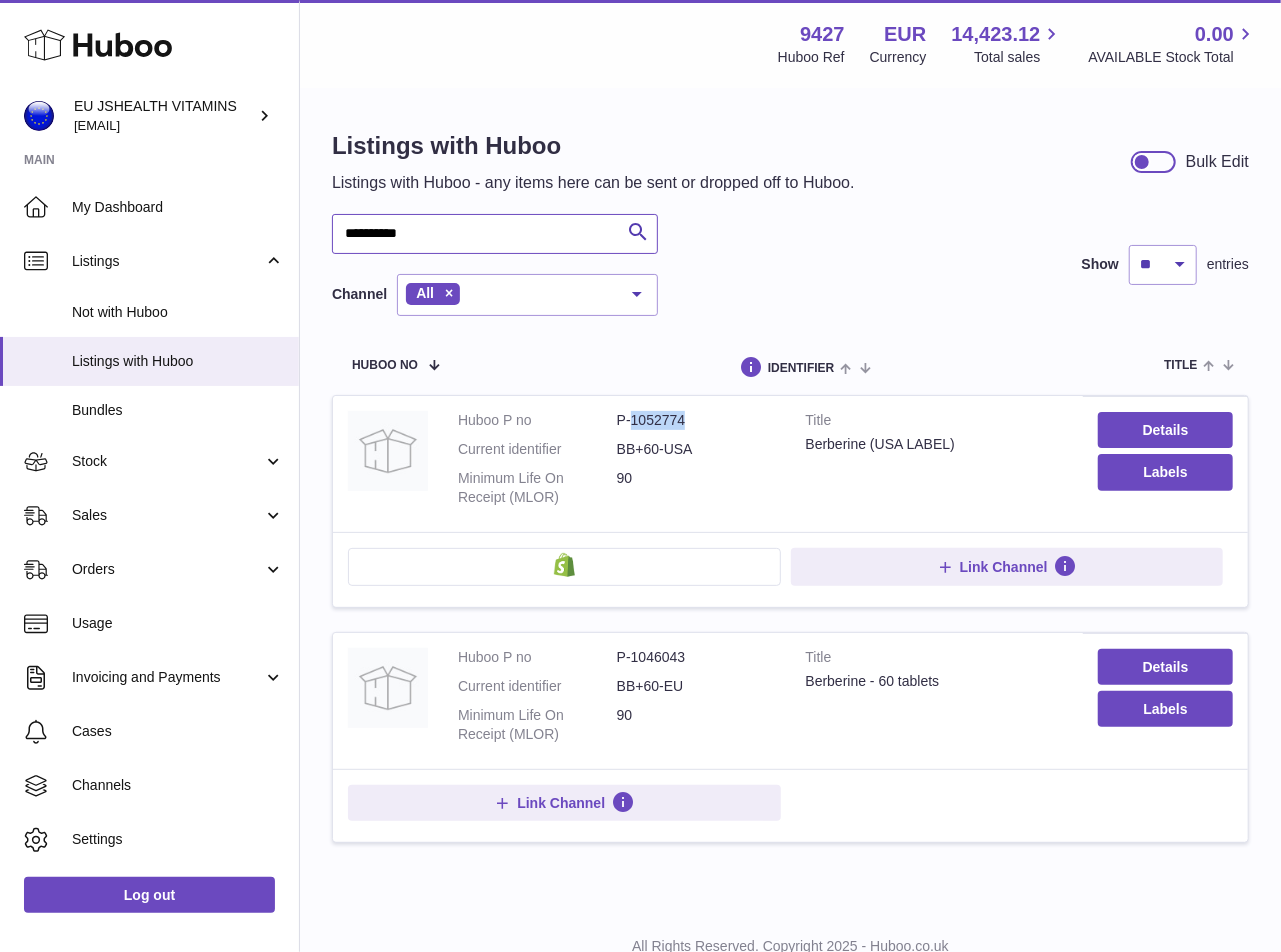 click on "*********" at bounding box center [495, 234] 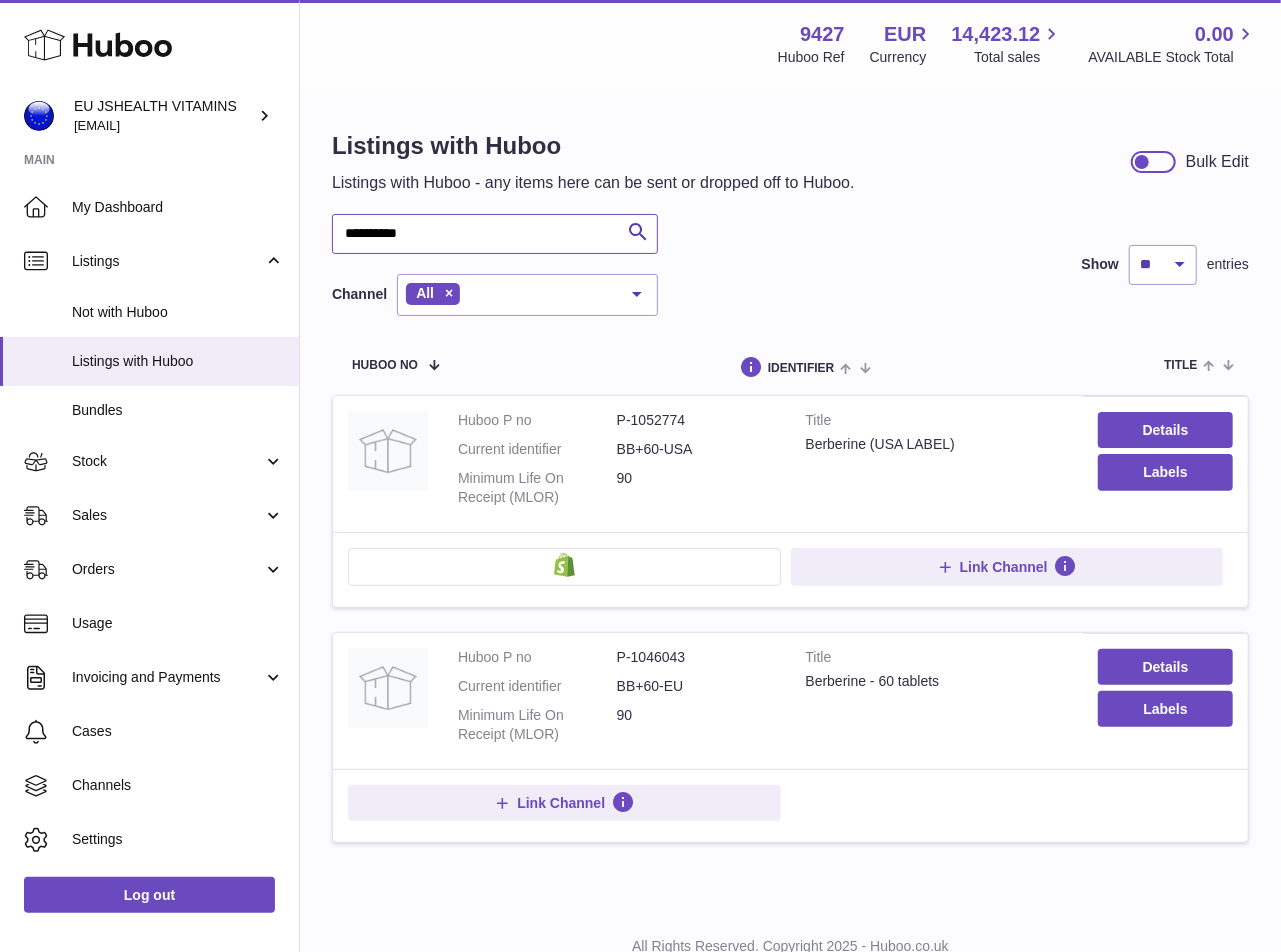 click on "*********" at bounding box center [495, 234] 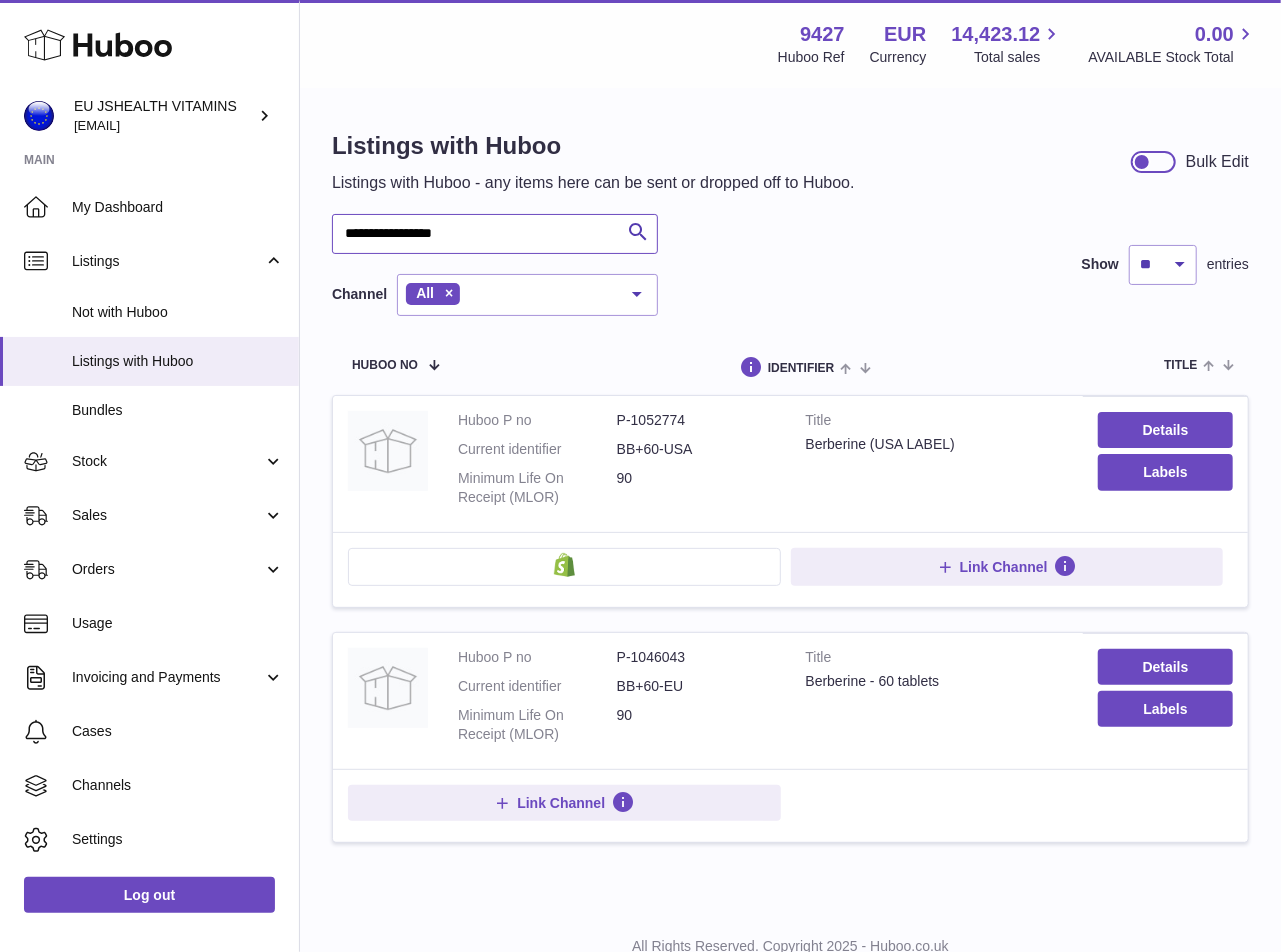 click on "**********" at bounding box center [495, 234] 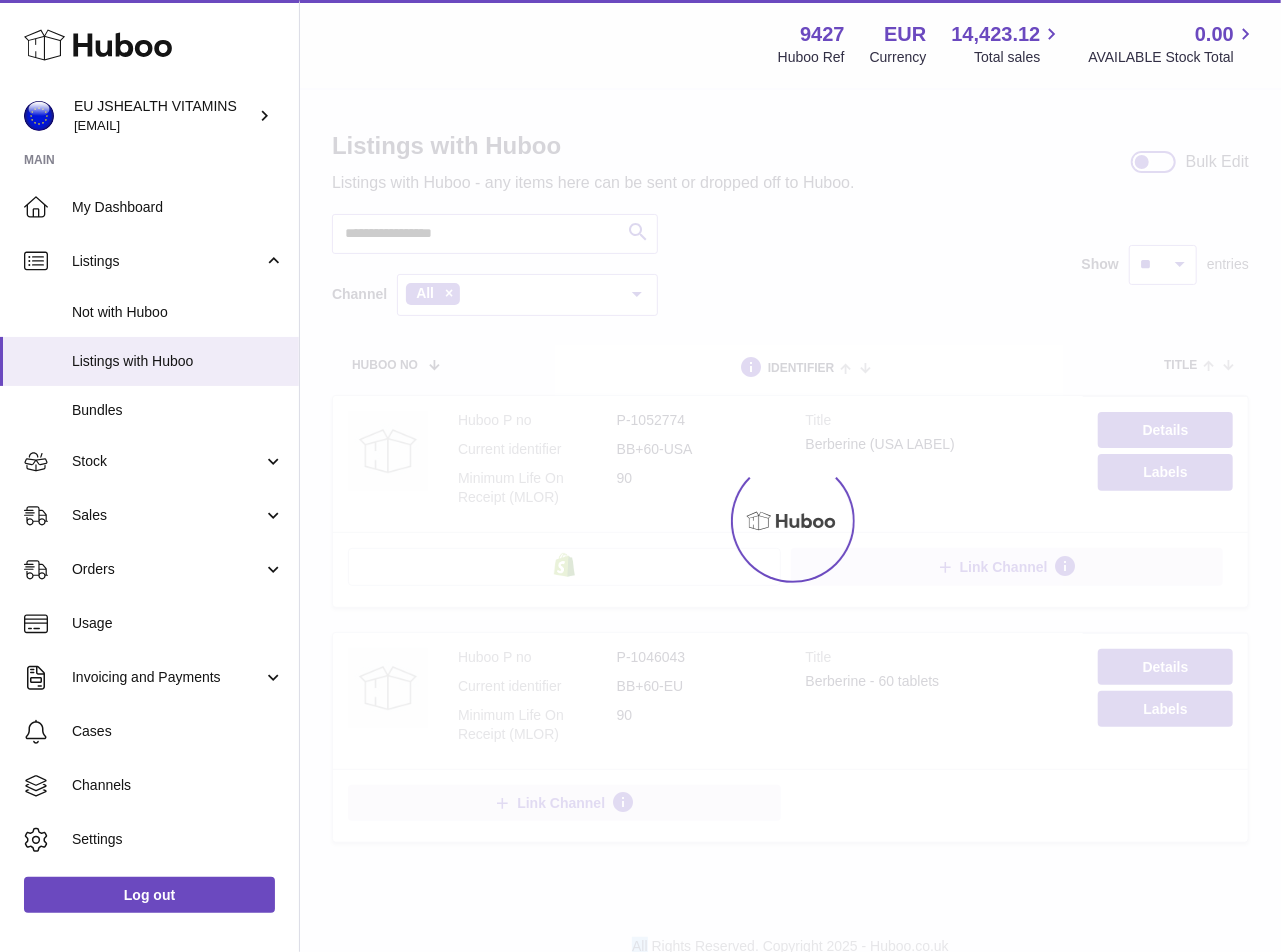 click at bounding box center (790, 521) 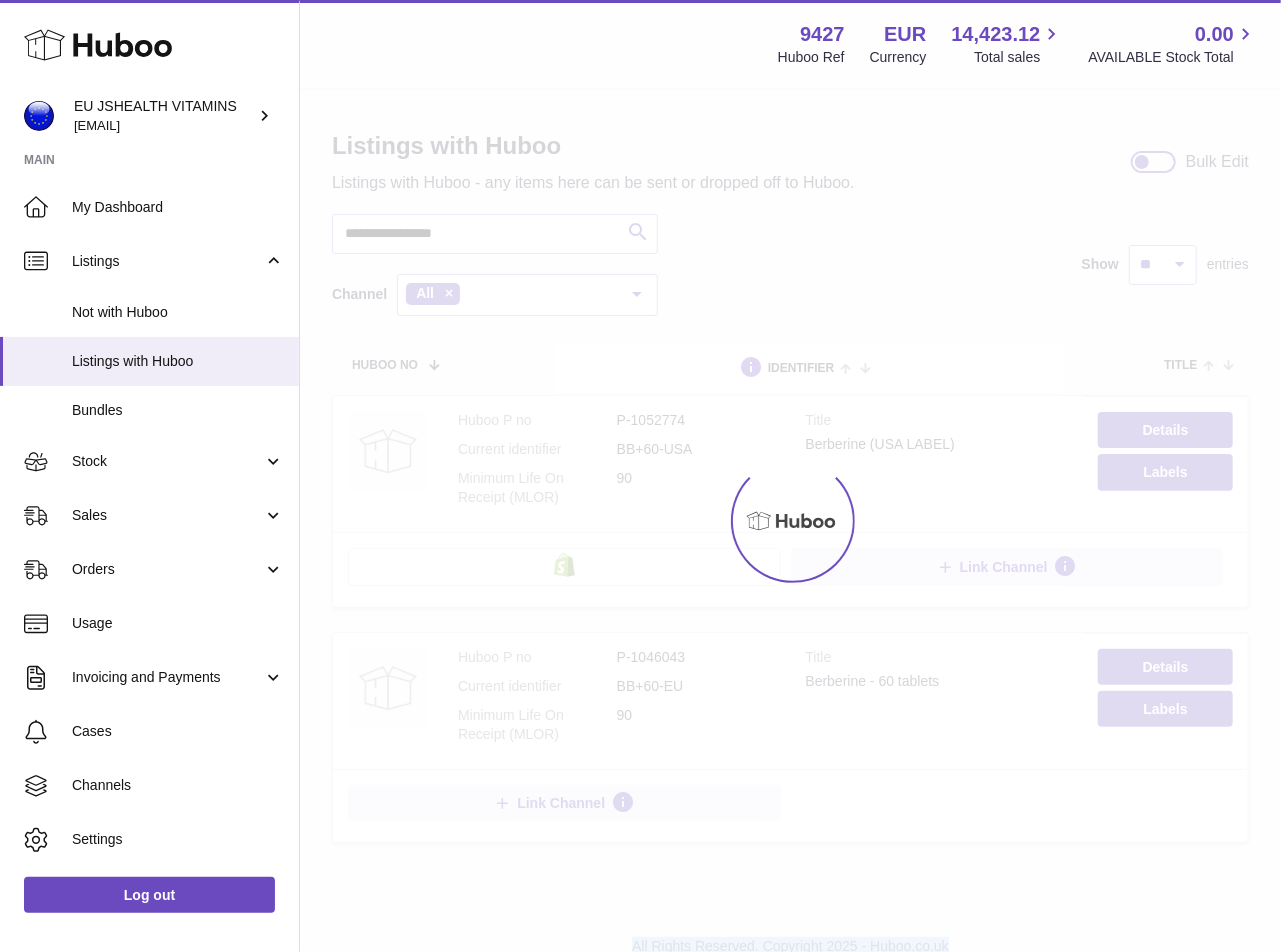click on "**********" at bounding box center (790, 453) 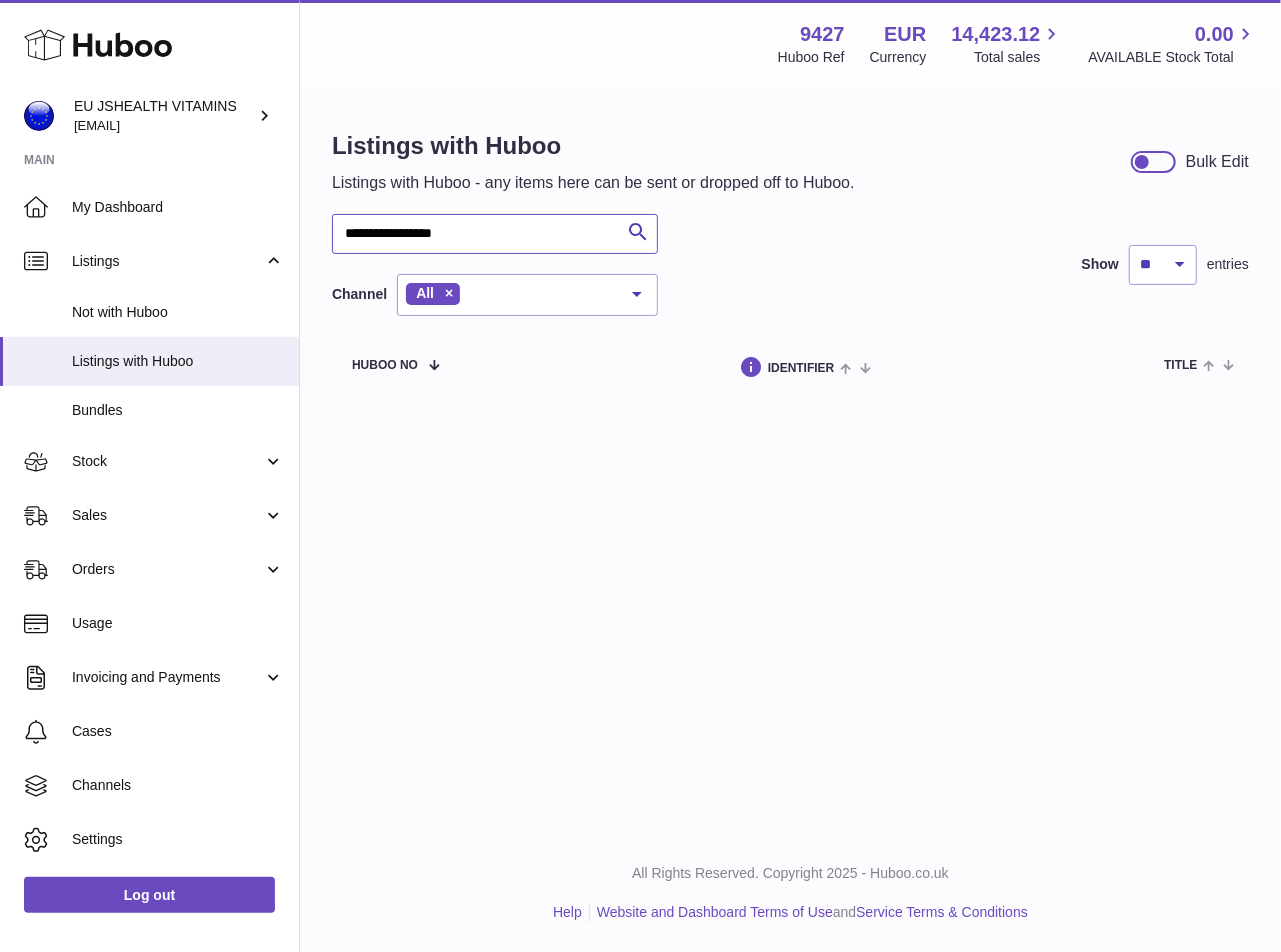 click on "**********" at bounding box center (495, 234) 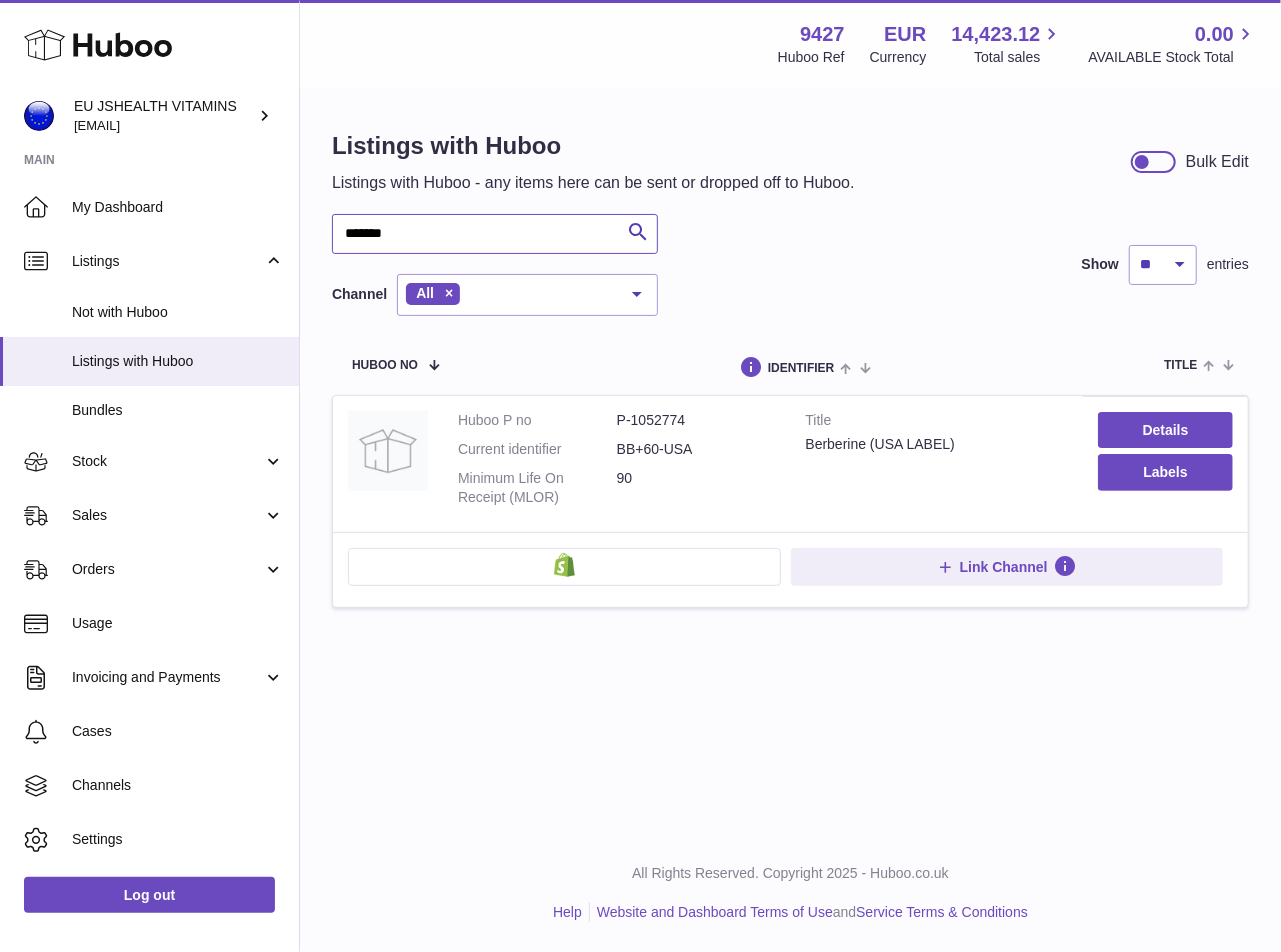 click on "*******" at bounding box center [495, 234] 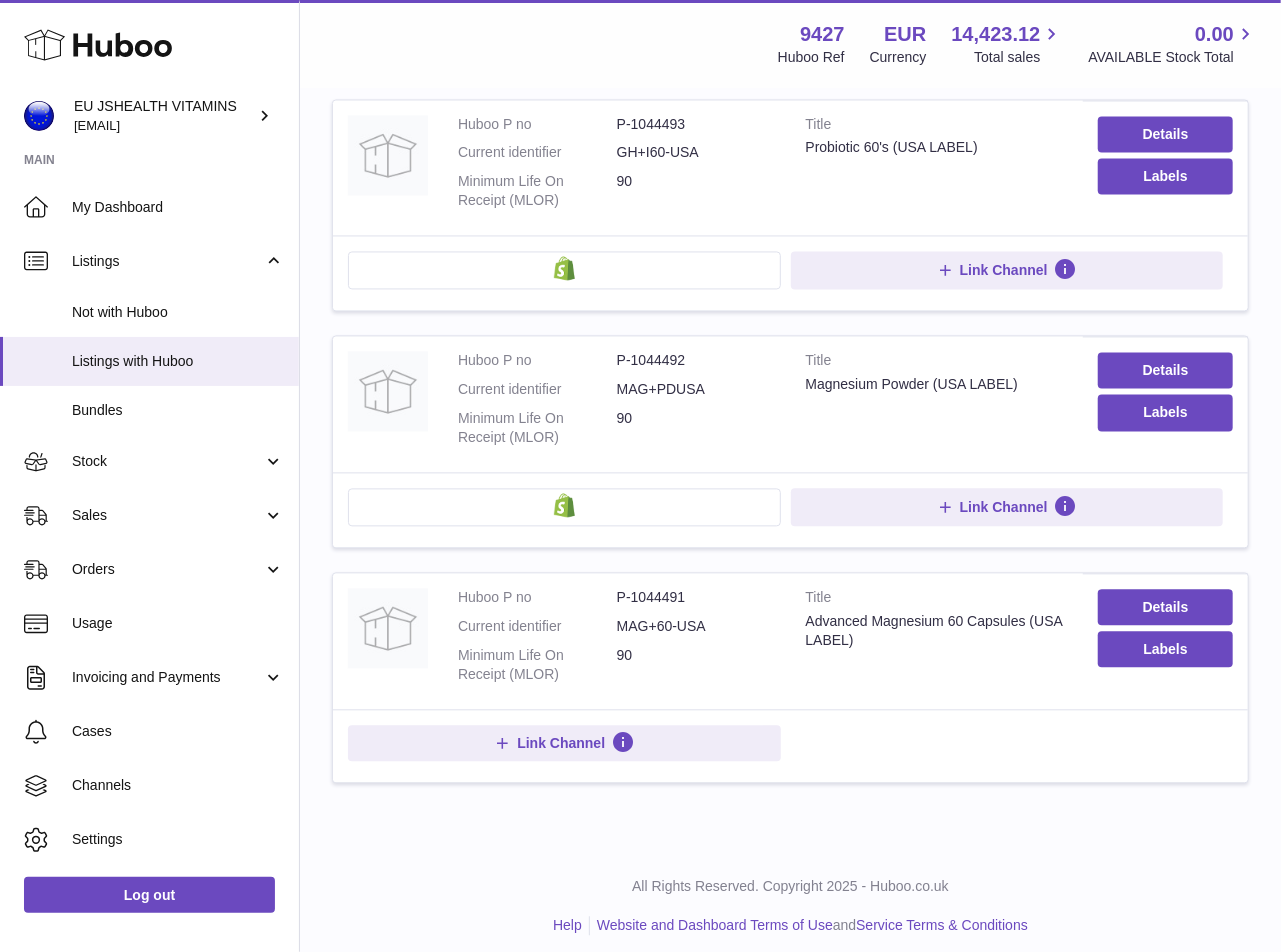 scroll, scrollTop: 1954, scrollLeft: 0, axis: vertical 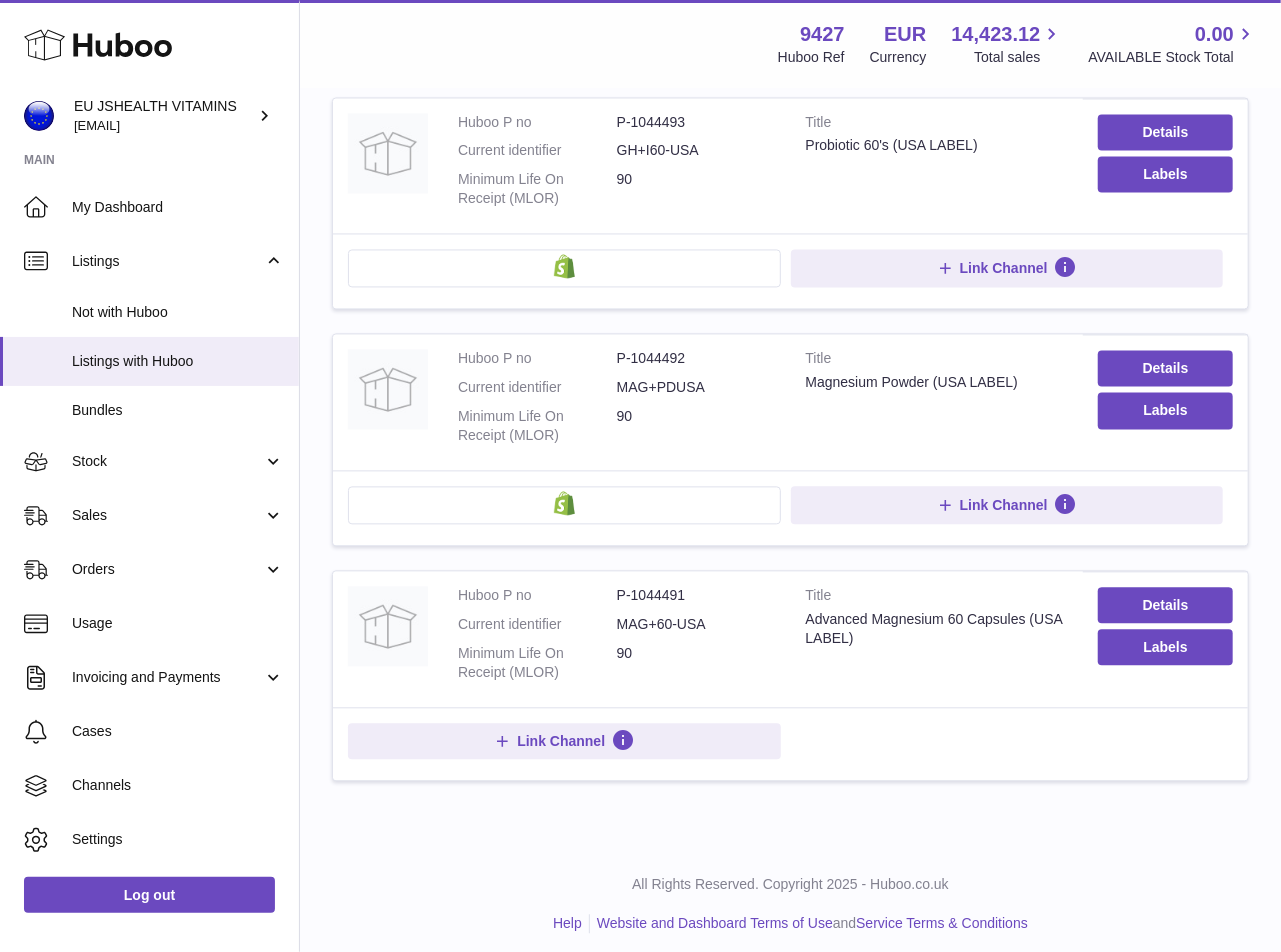 click on "P-1044491" at bounding box center (696, 595) 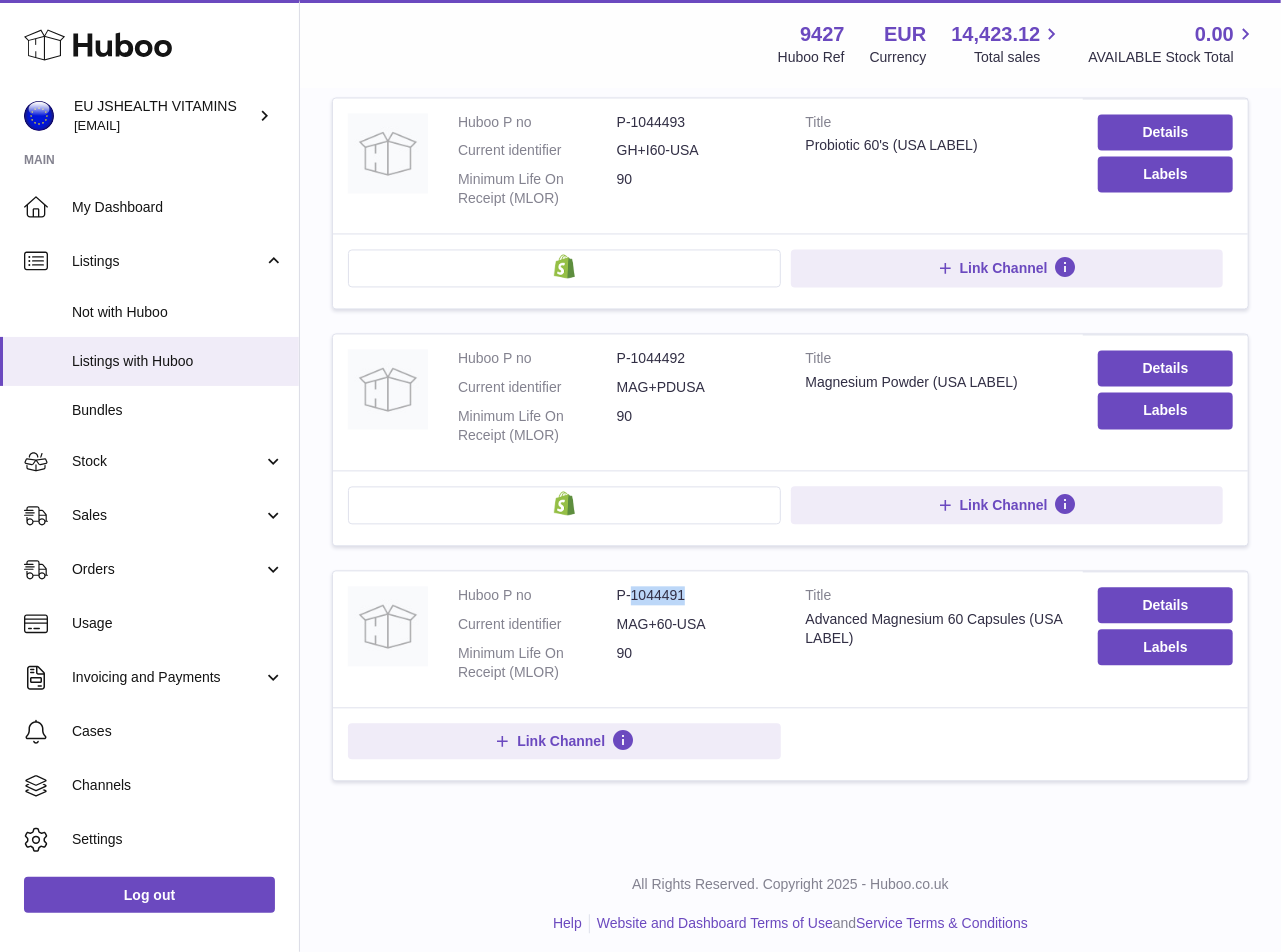 click on "P-1044491" at bounding box center [696, 595] 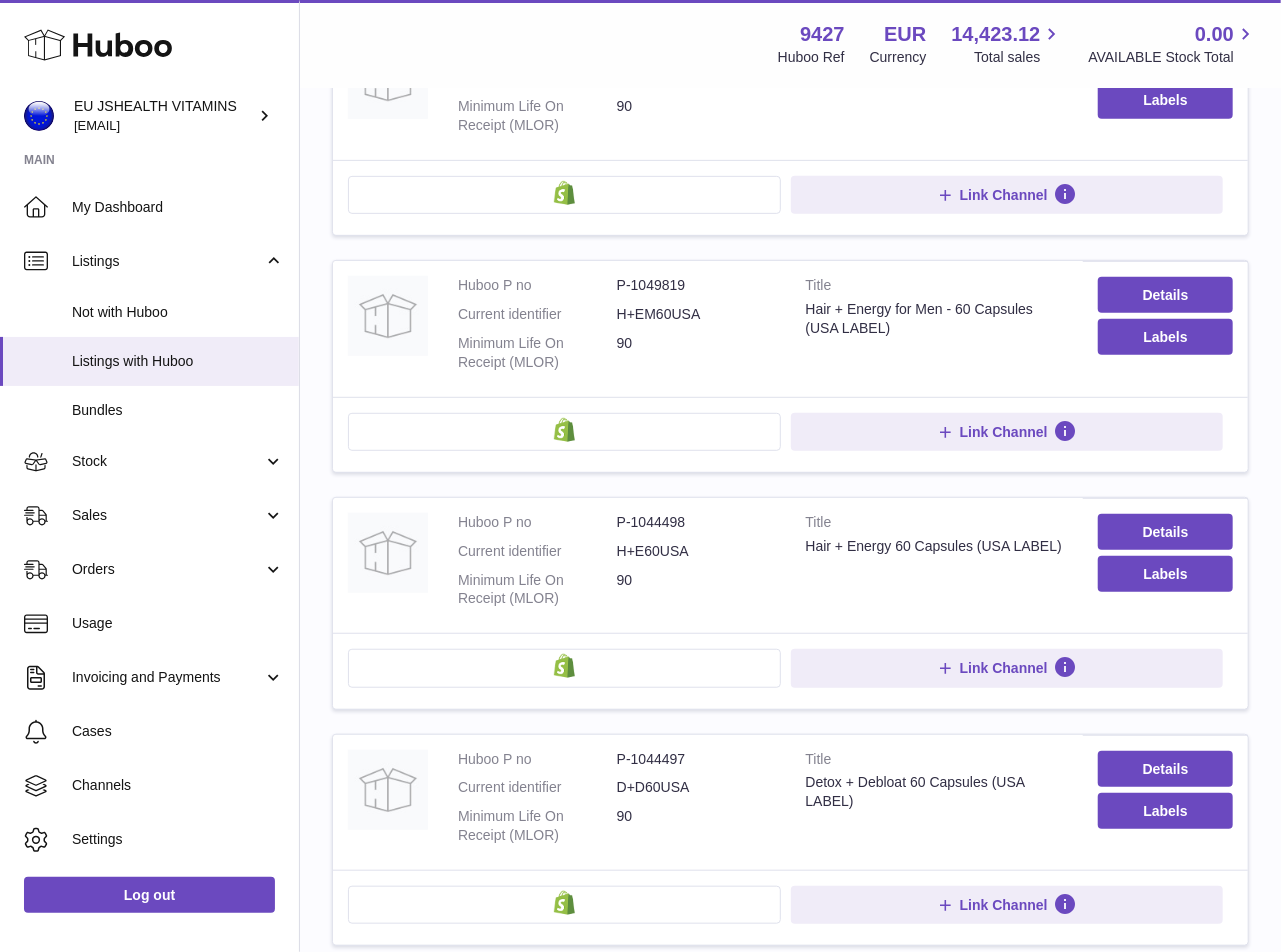 scroll, scrollTop: 0, scrollLeft: 0, axis: both 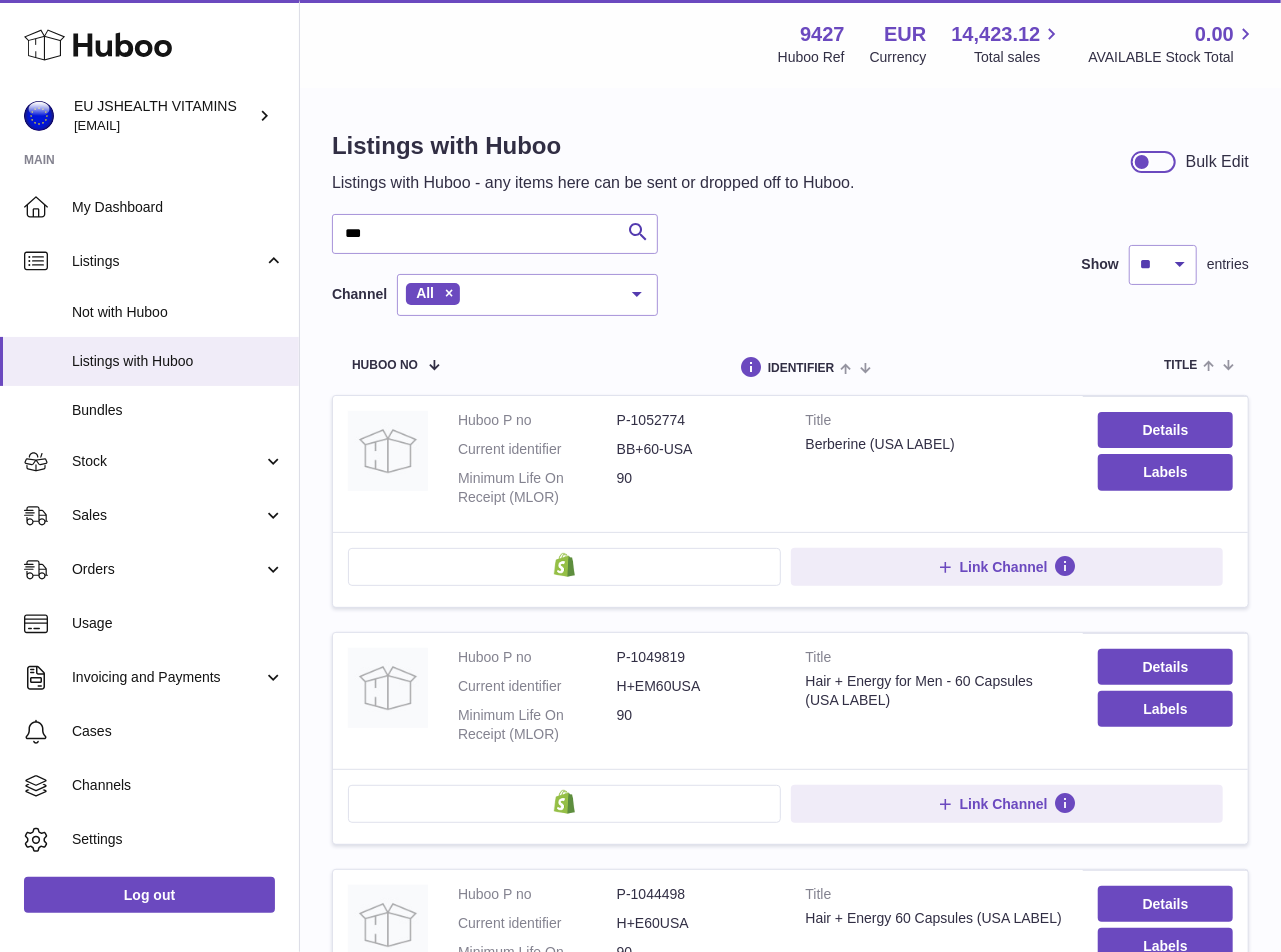 click on "Listings with Huboo   Listings with Huboo - any items here can be sent or dropped off to Huboo.
Bulk Edit
***     Search
Channel
All                   All   eBay   Amazon   Shopify   Woocommerce   Etsy     No elements found. Consider changing the search query.   List is empty.
Show
** ** ** ***
entries
Huboo no       identifier       title
action
channels
Huboo P no   P-1052774   Current identifier
BB+60-USA
Minimum Life On Receipt (MLOR)   90   Title   Berberine (USA LABEL)
Details
Labels
Link Channel       Huboo P no   P-1049819   Current identifier
H+EM60USA
Minimum Life On Receipt (MLOR)   90   Title   Hair + Energy for Men - 60 Capsules (USA LABEL)" at bounding box center (790, 1444) 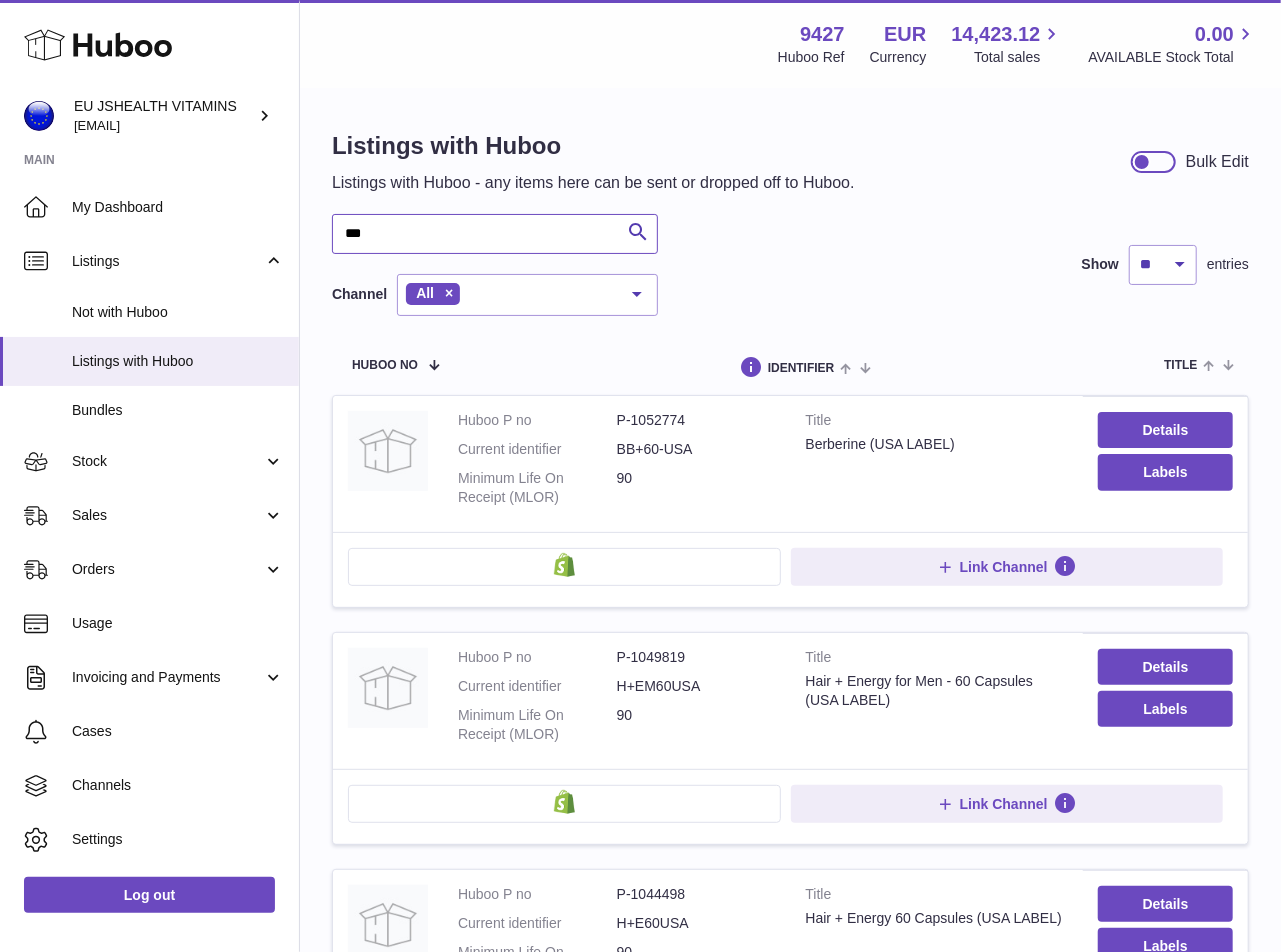 click on "***" at bounding box center [495, 234] 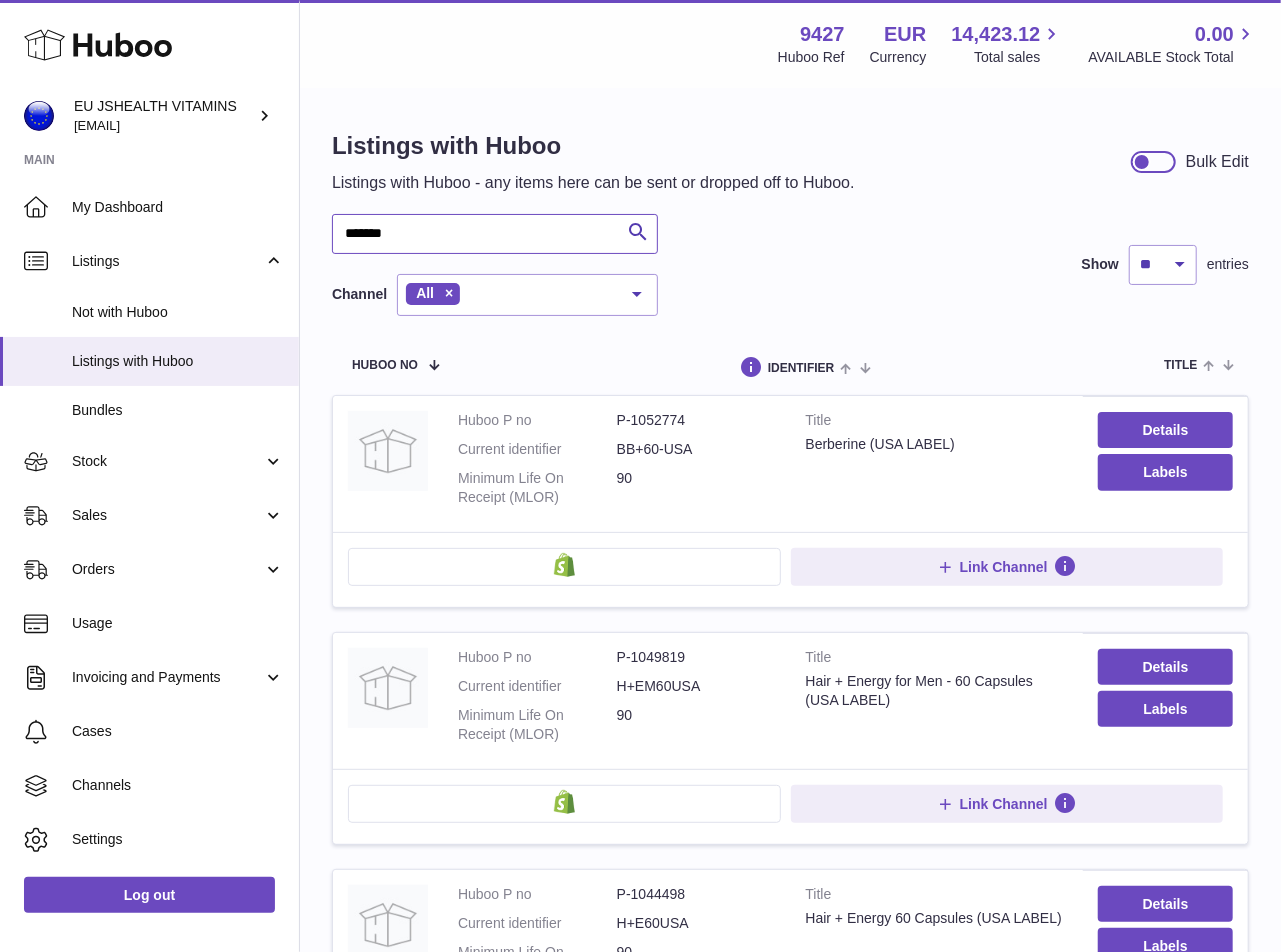 type on "*******" 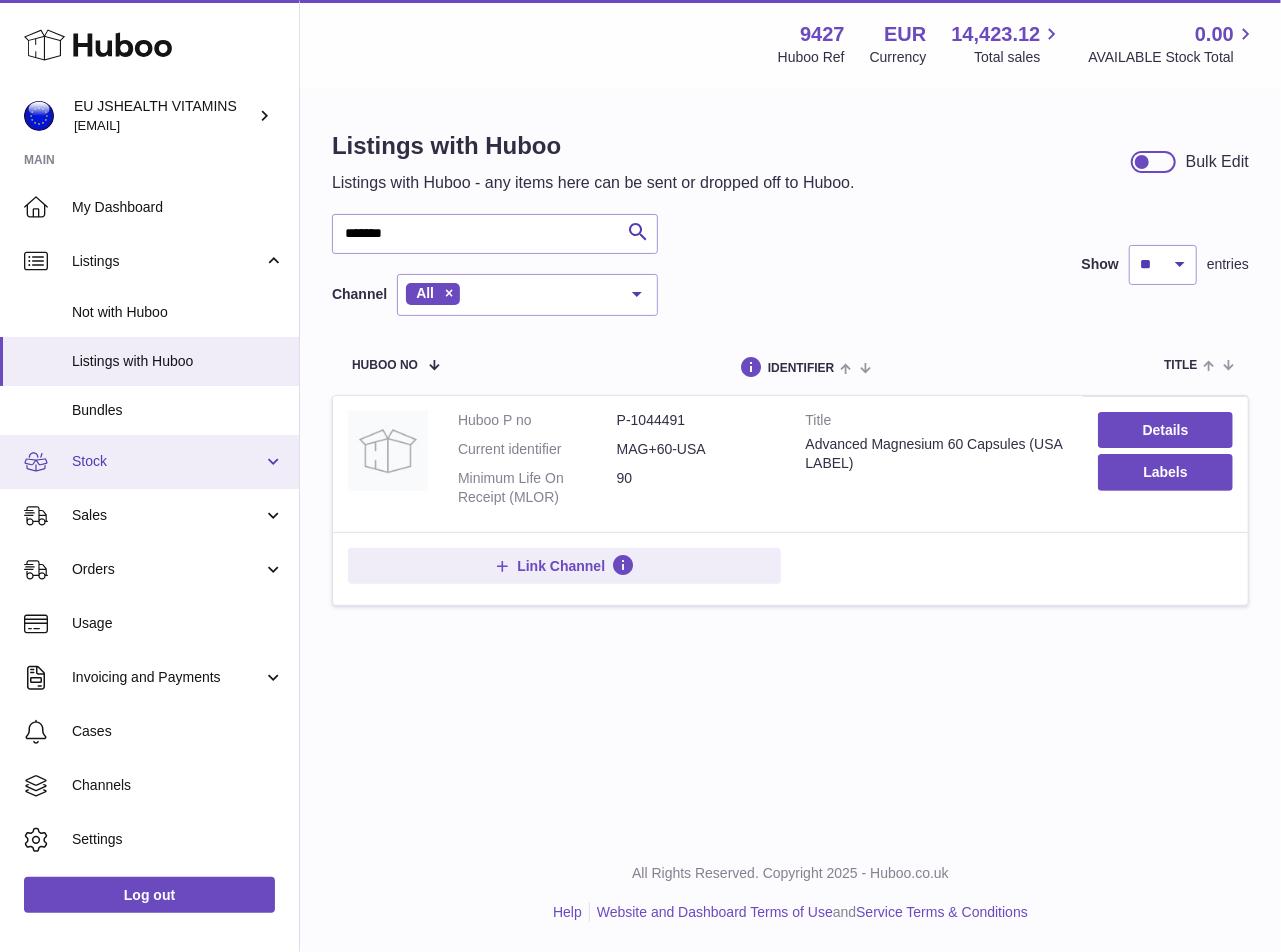 click on "Stock" at bounding box center [167, 461] 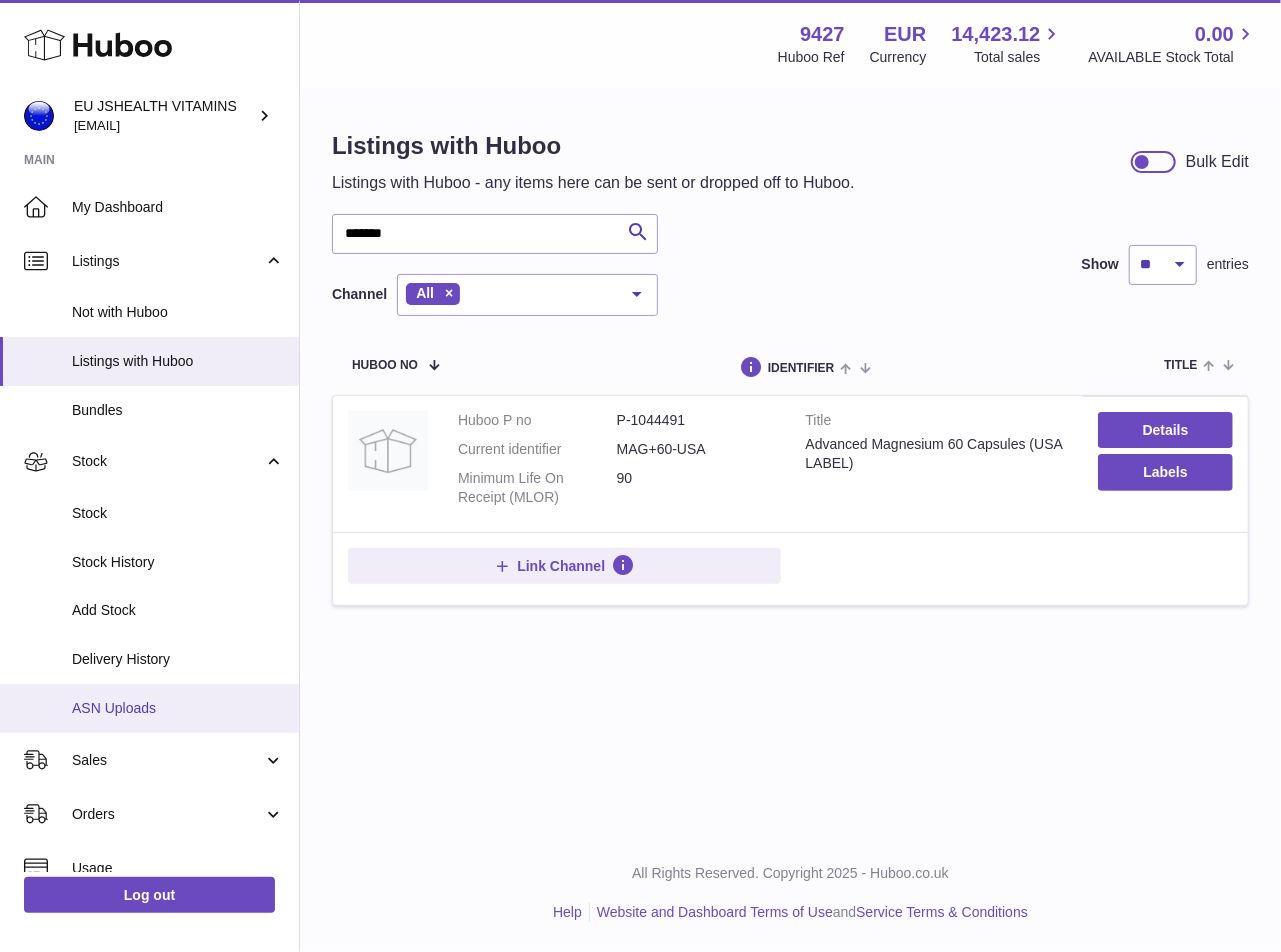 click on "ASN Uploads" at bounding box center (178, 708) 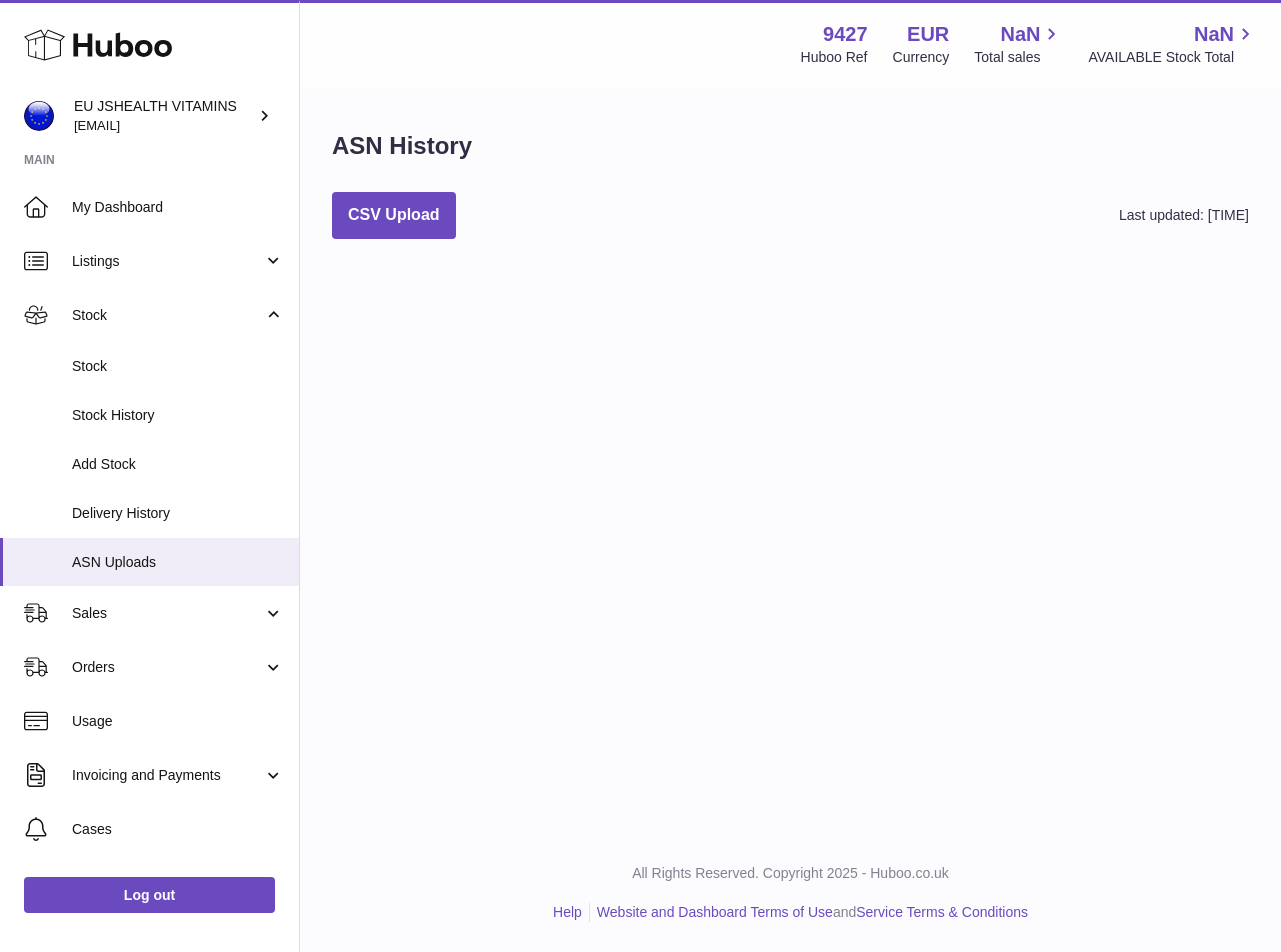 scroll, scrollTop: 0, scrollLeft: 0, axis: both 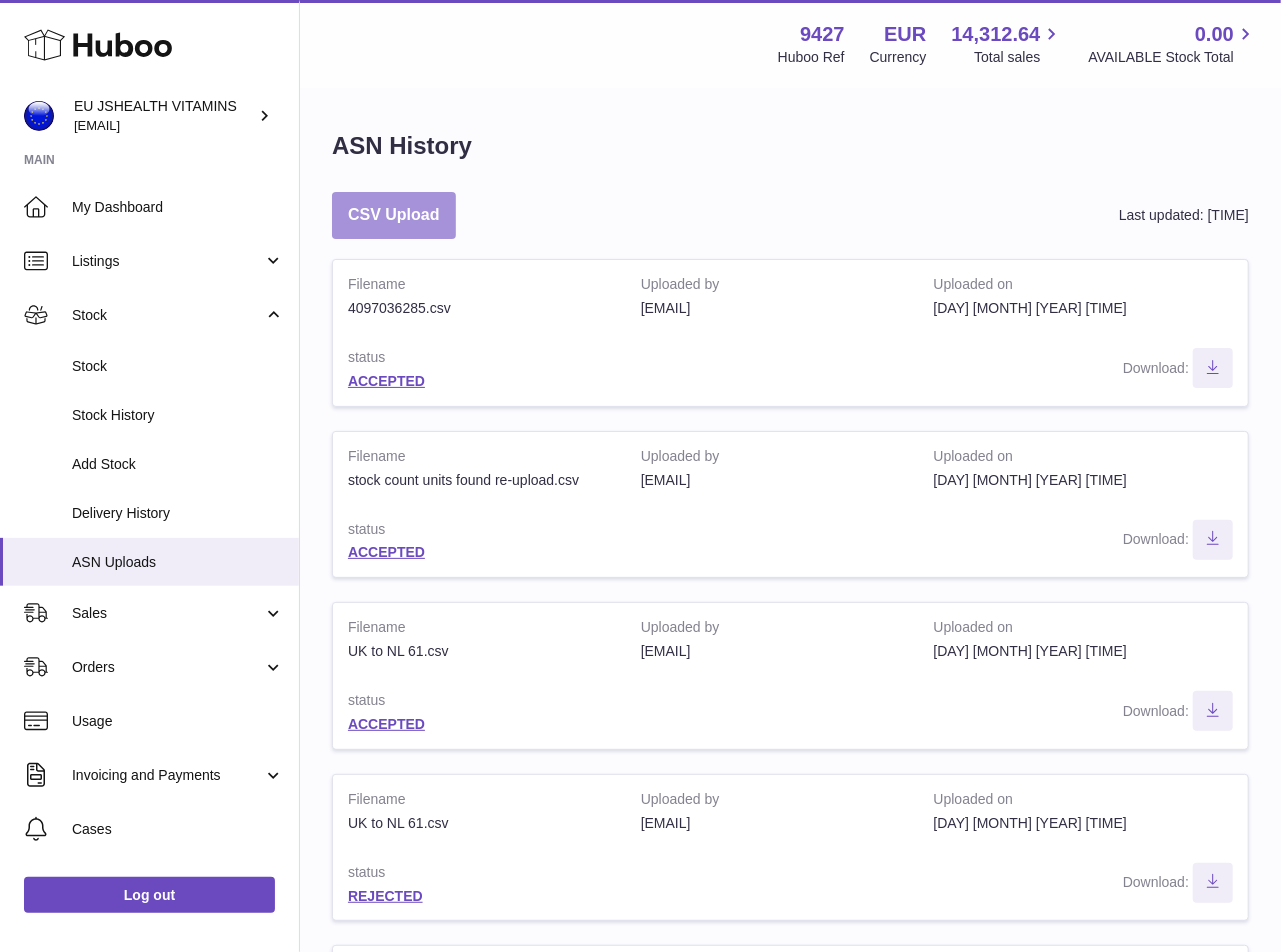 click on "CSV Upload" at bounding box center [394, 215] 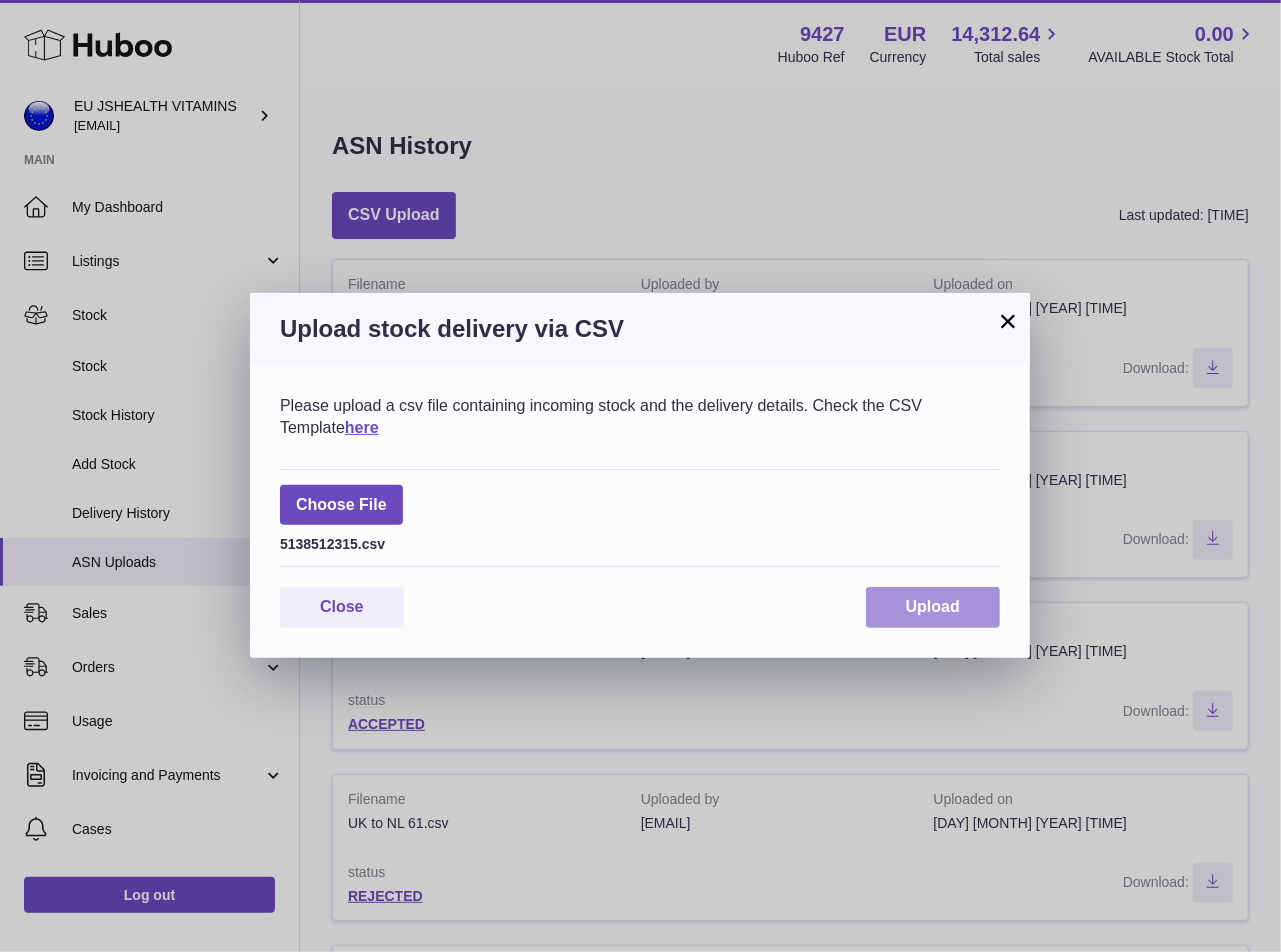 click on "Upload" at bounding box center (933, 606) 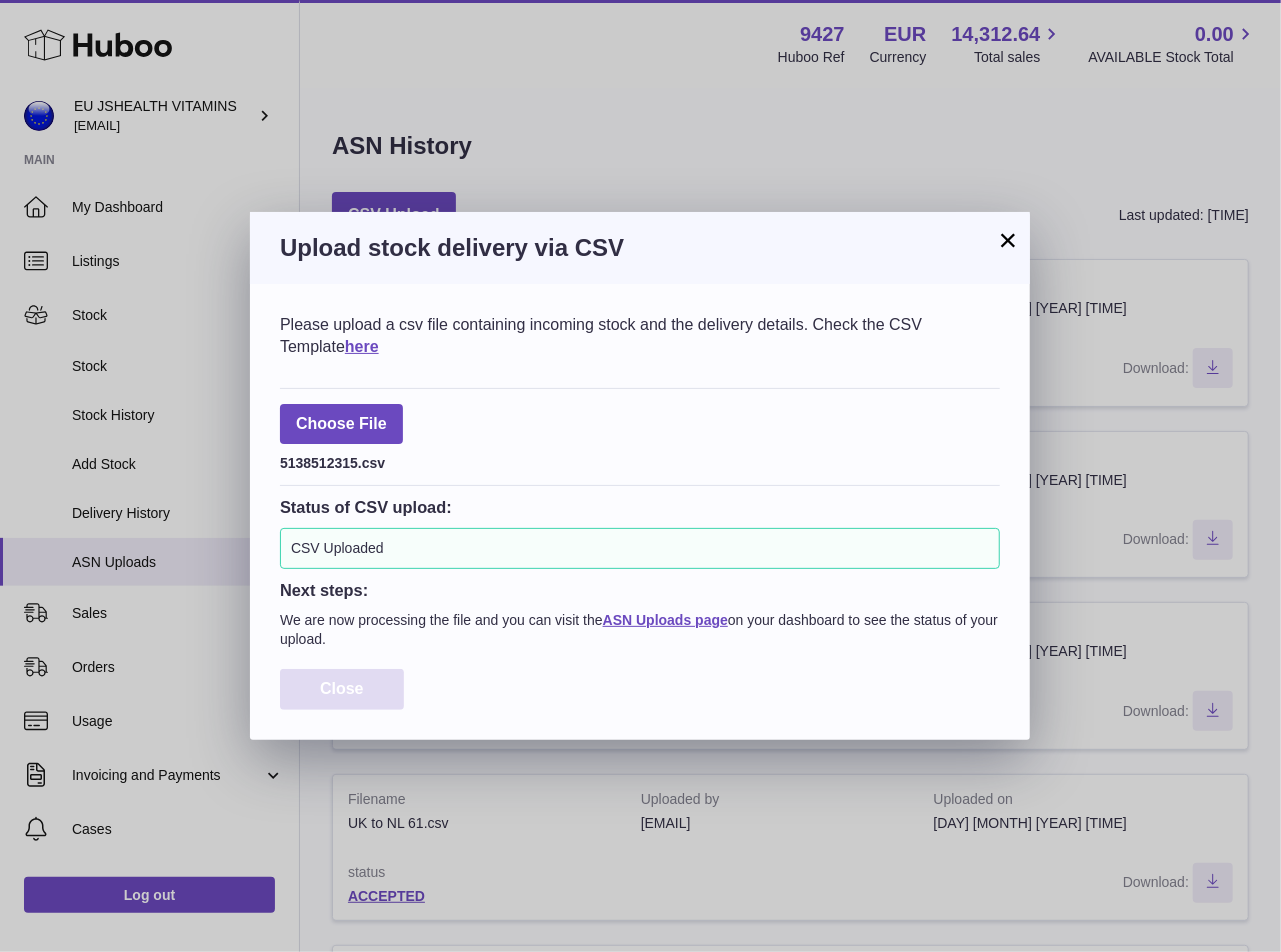 click on "Close" at bounding box center [342, 688] 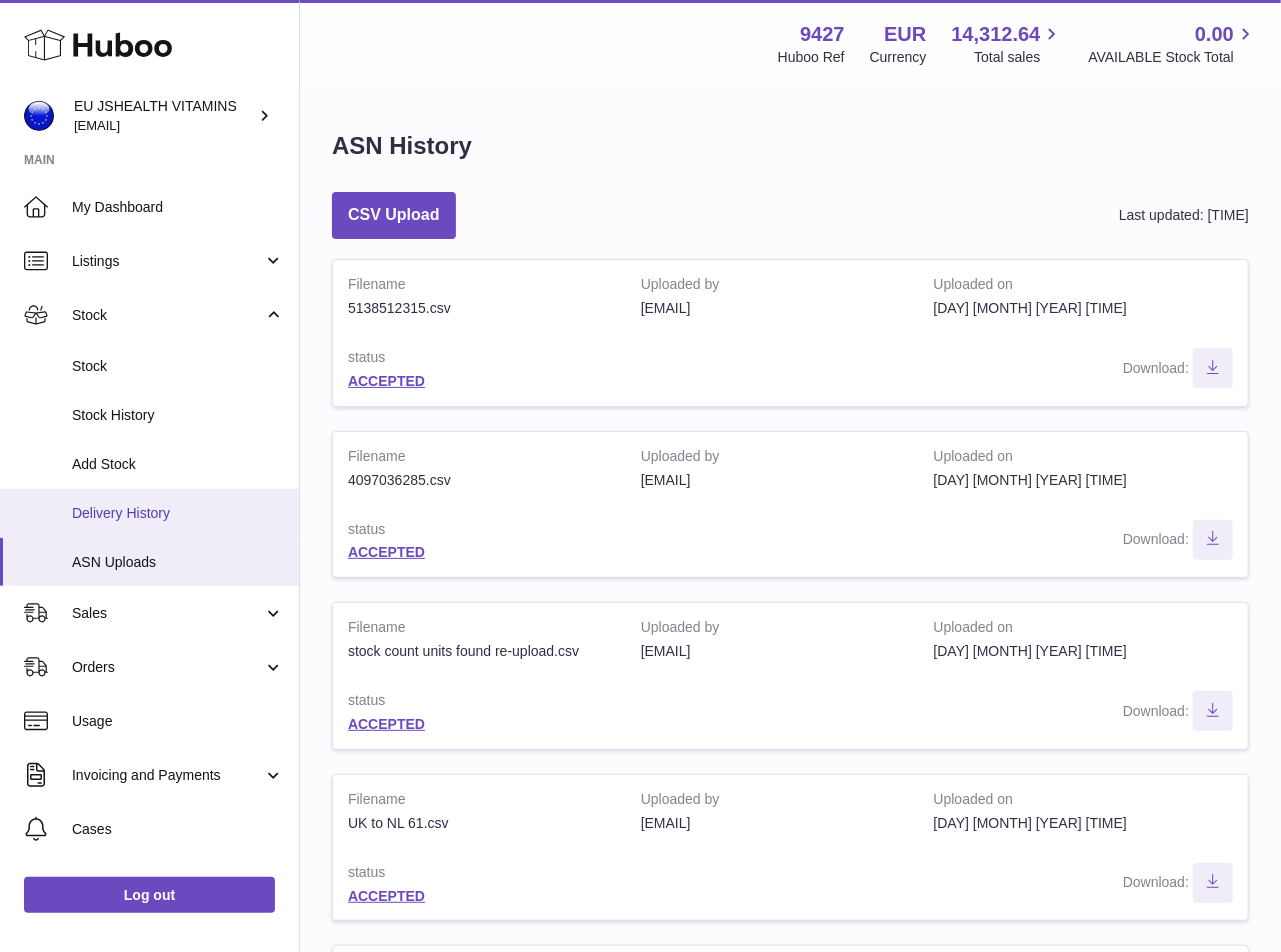 click on "Delivery History" at bounding box center [178, 513] 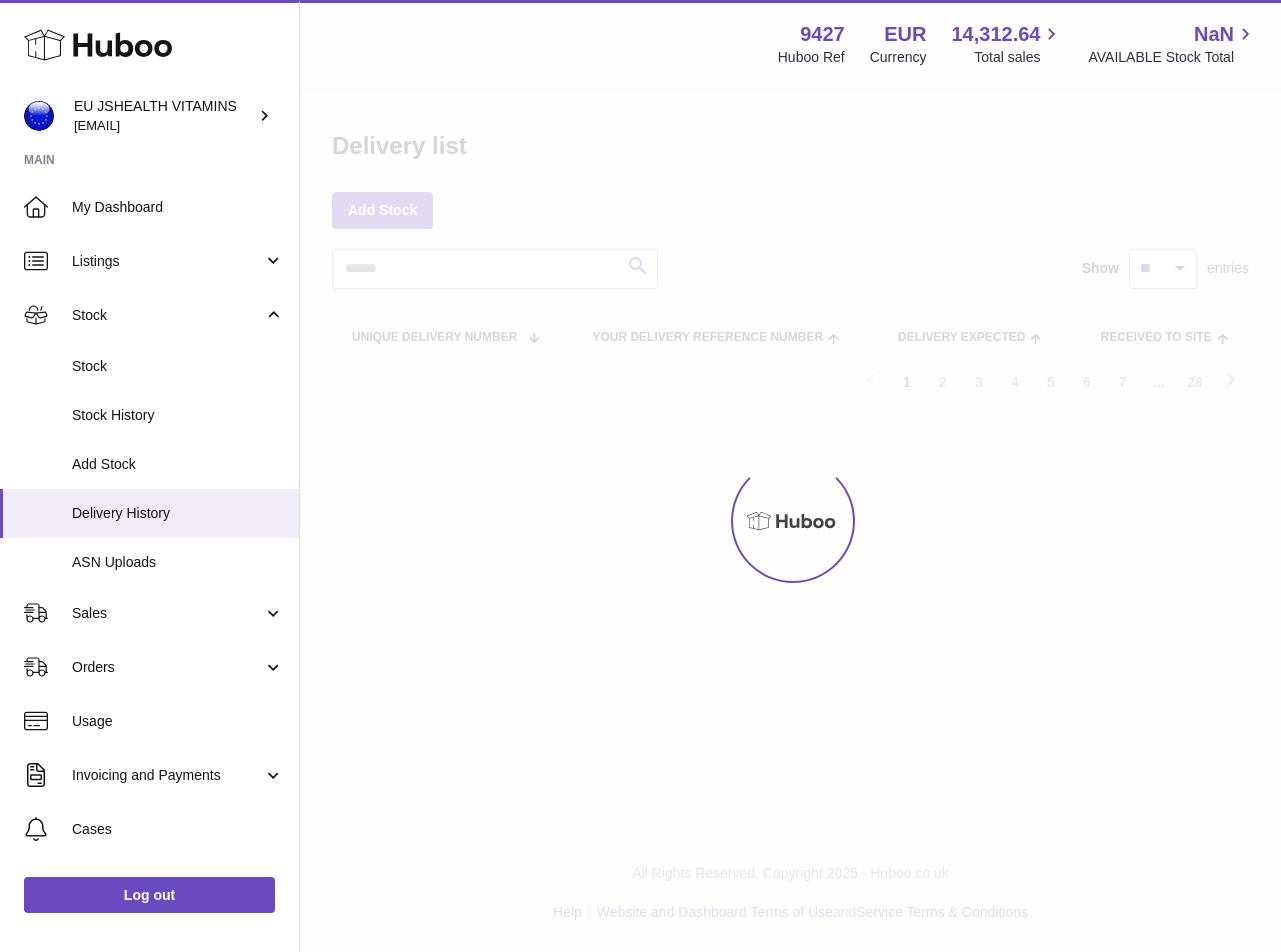 scroll, scrollTop: 0, scrollLeft: 0, axis: both 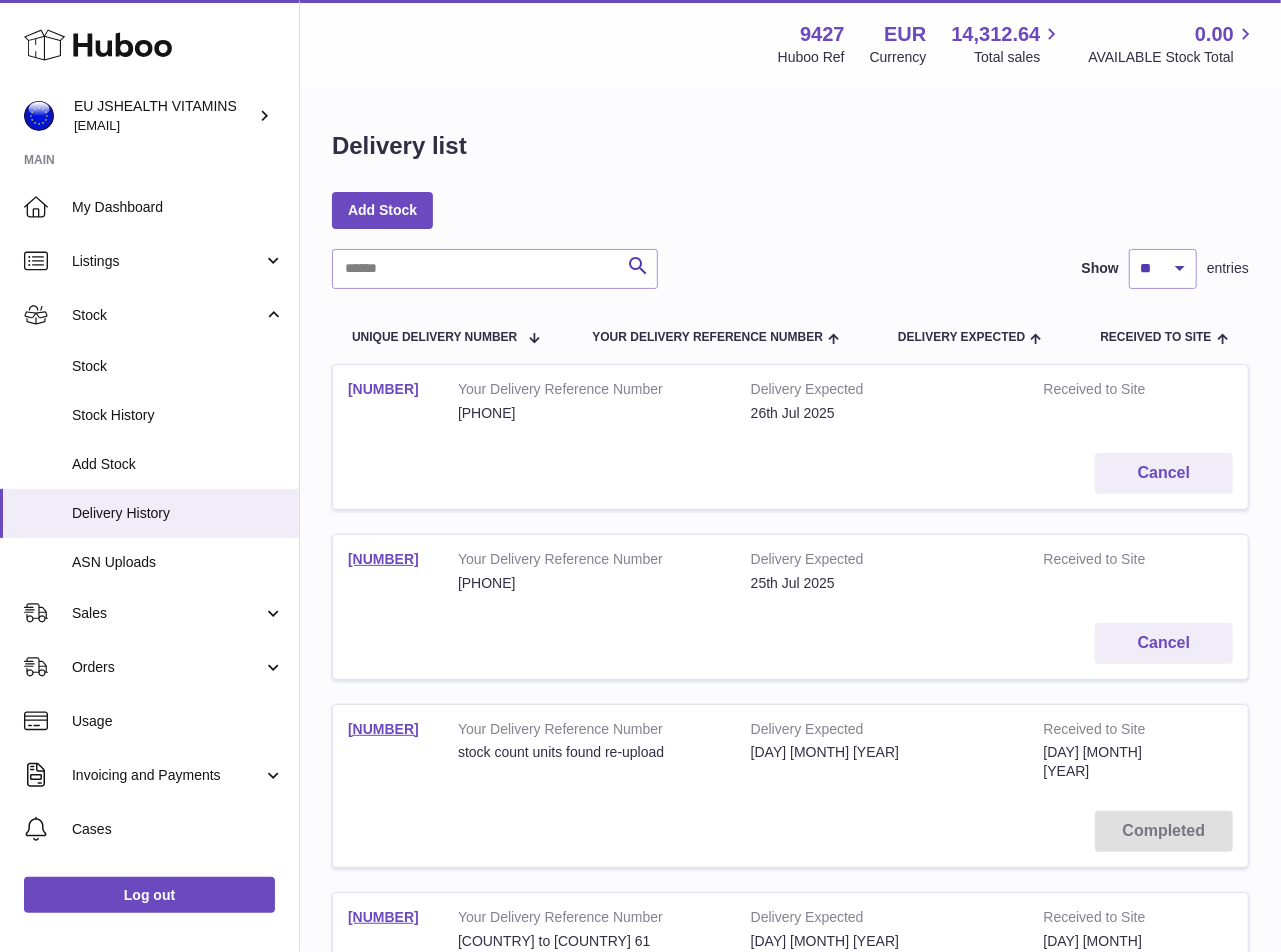 click on "9427-198875" at bounding box center (383, 389) 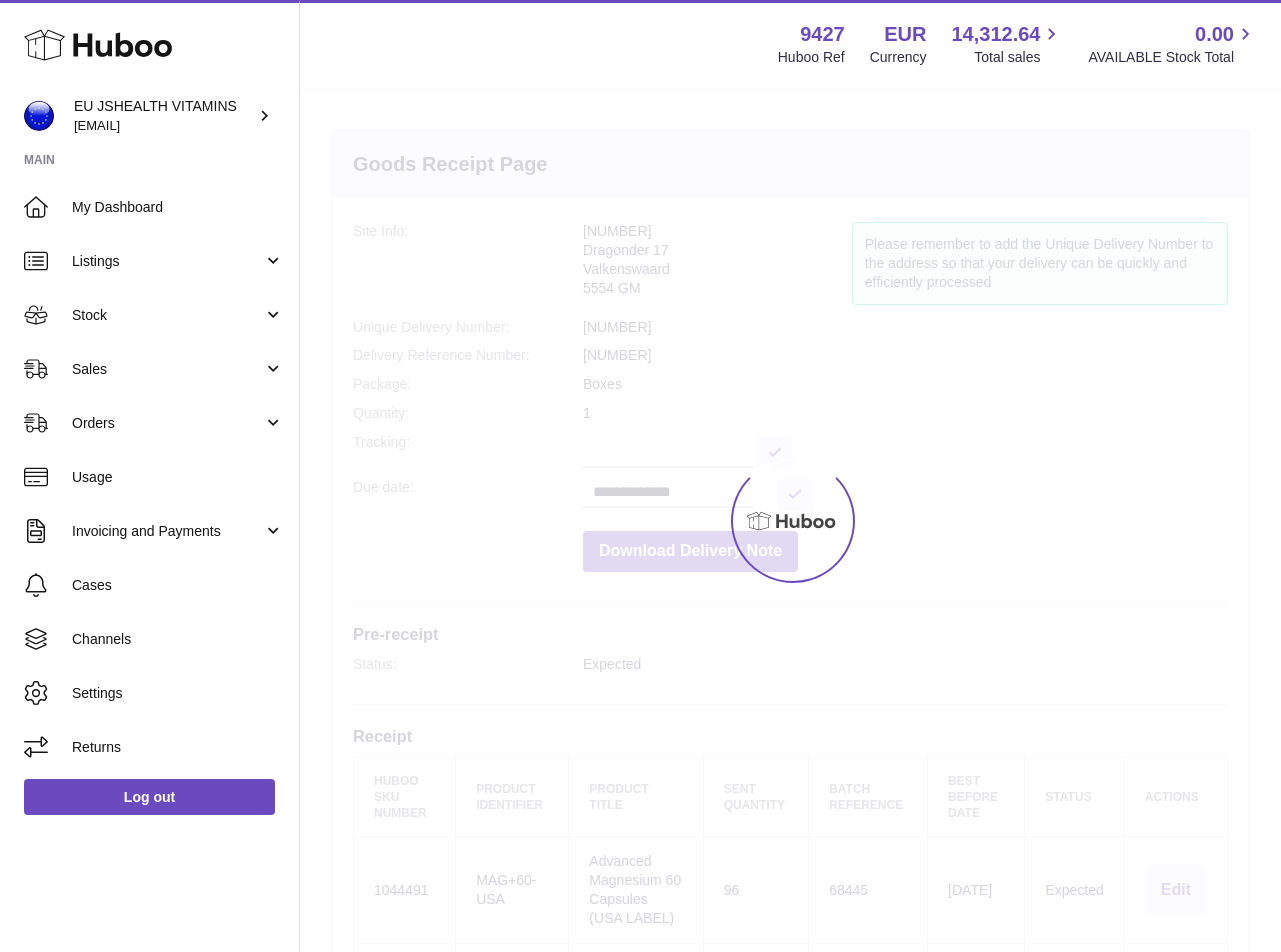 scroll, scrollTop: 0, scrollLeft: 0, axis: both 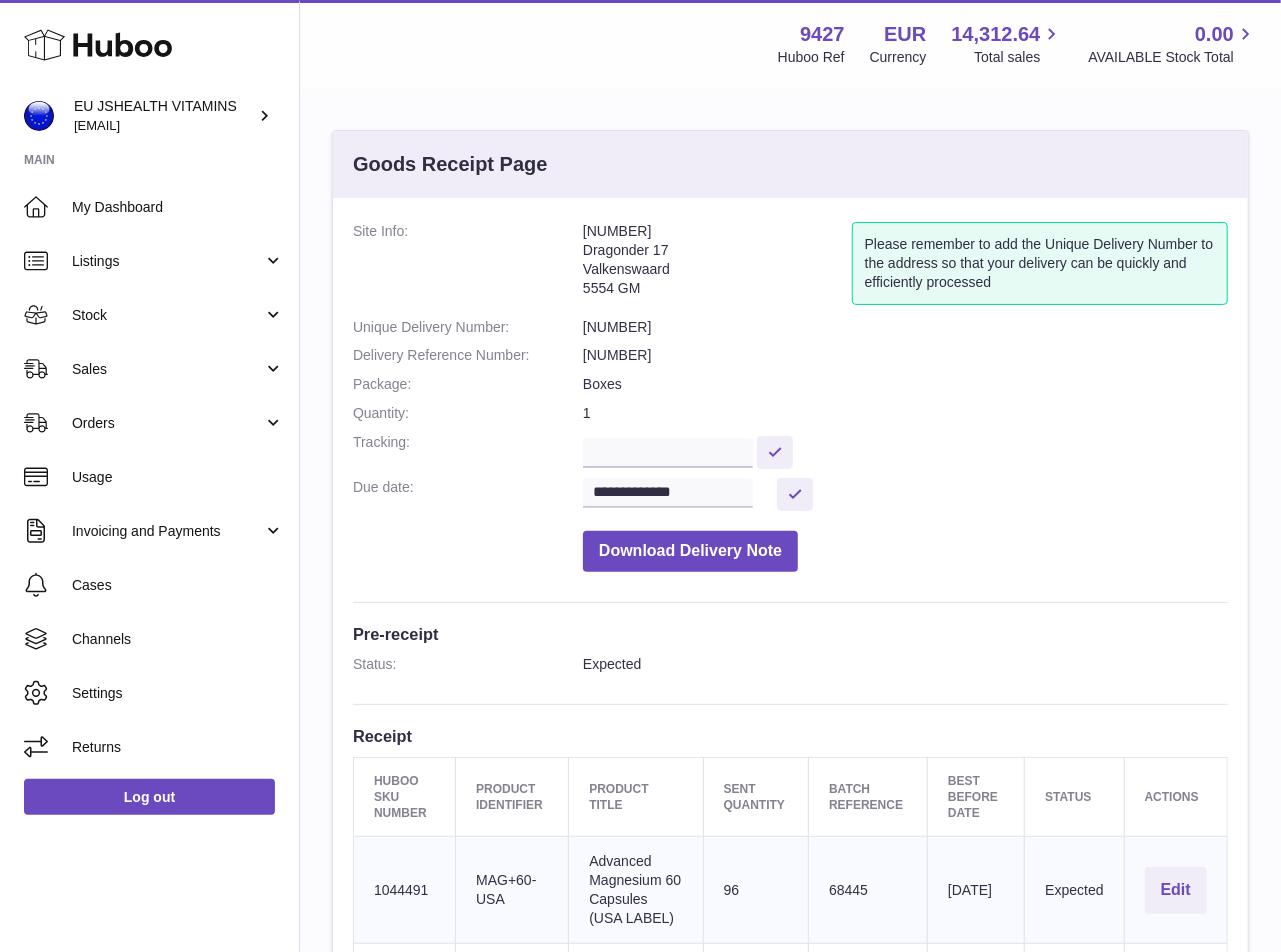 click on "**********" at bounding box center (790, 684) 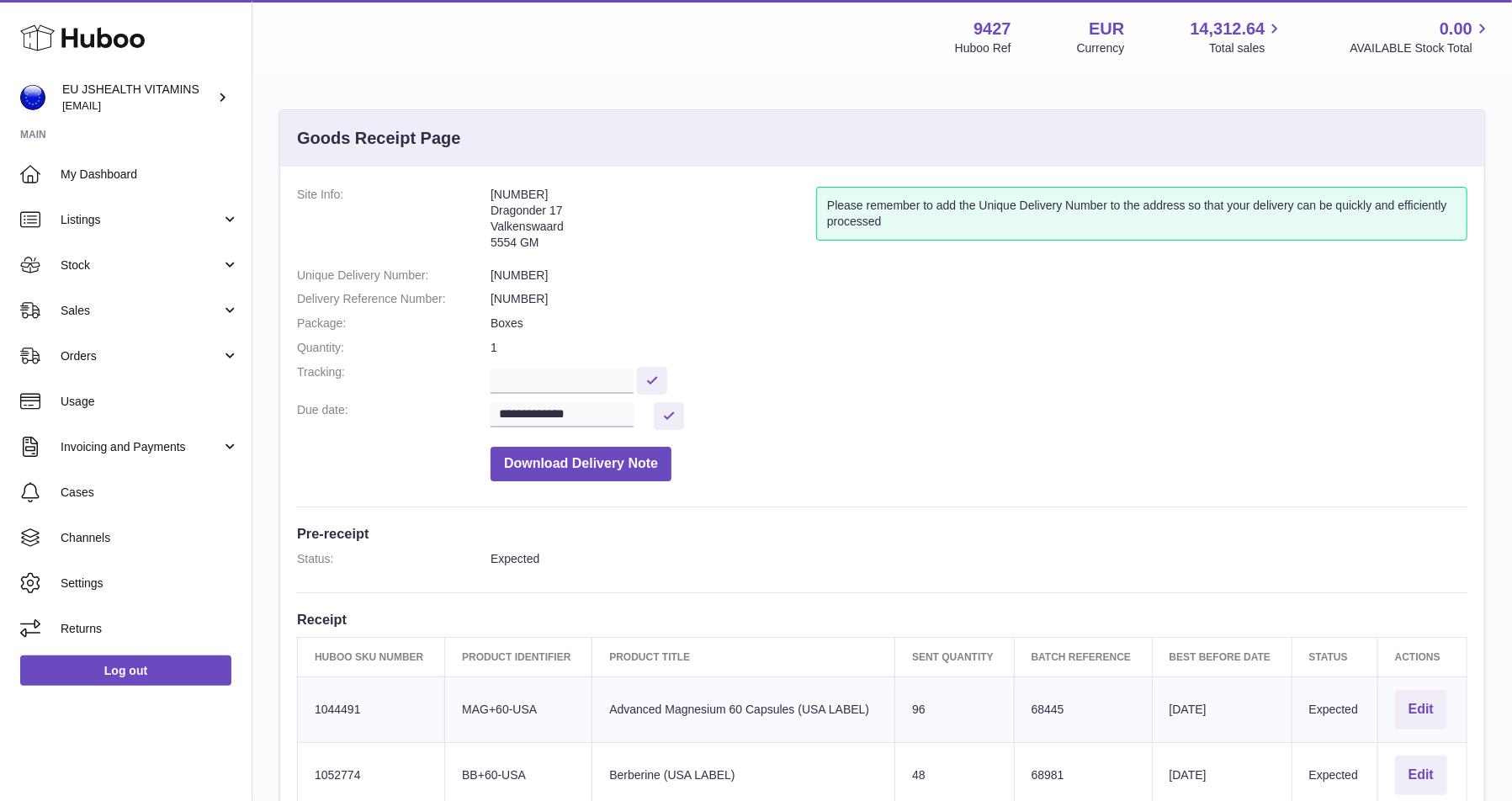click on "[NUMBER]" at bounding box center [979, 275] 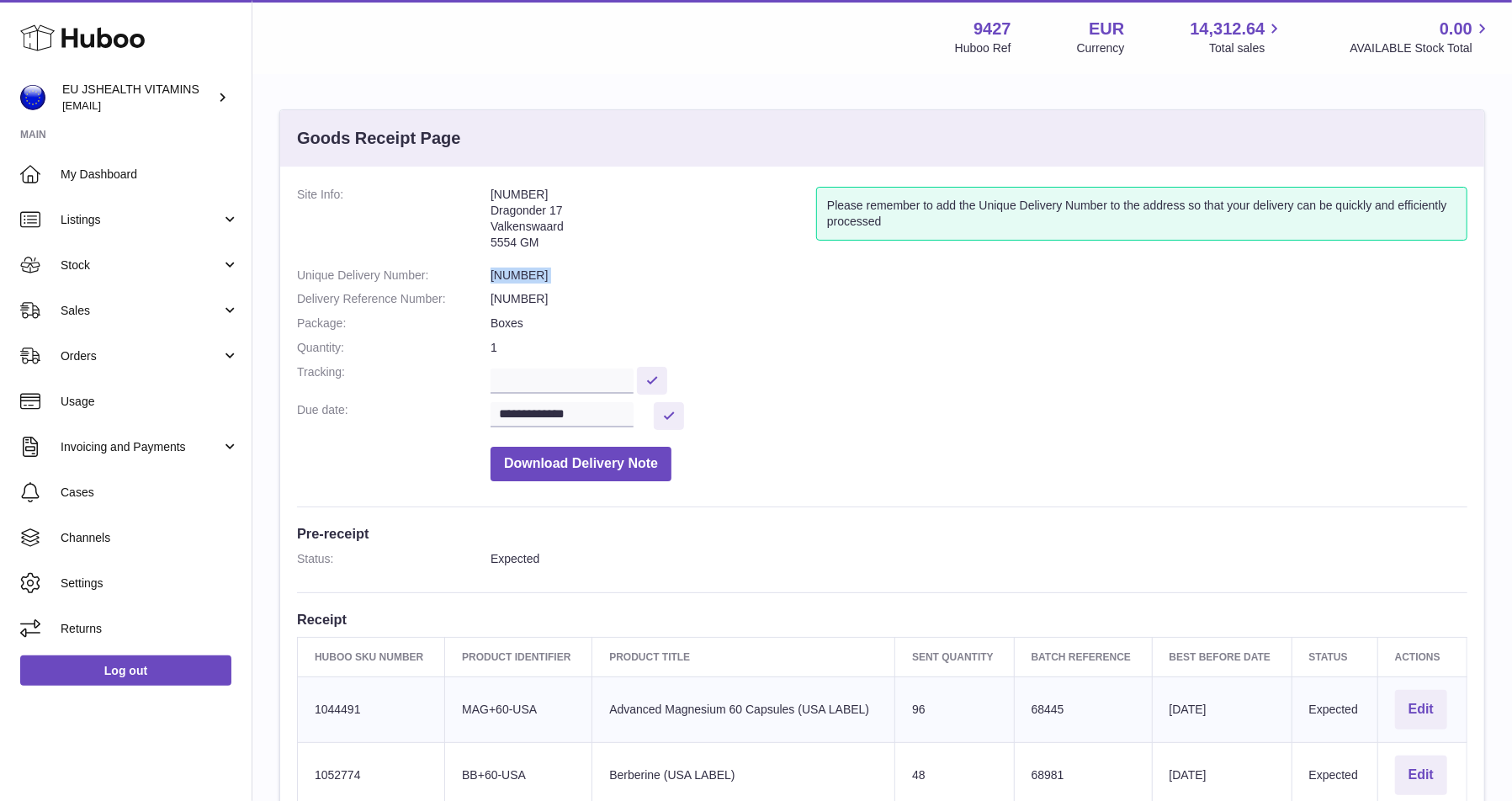 click on "[NUMBER]" at bounding box center [979, 275] 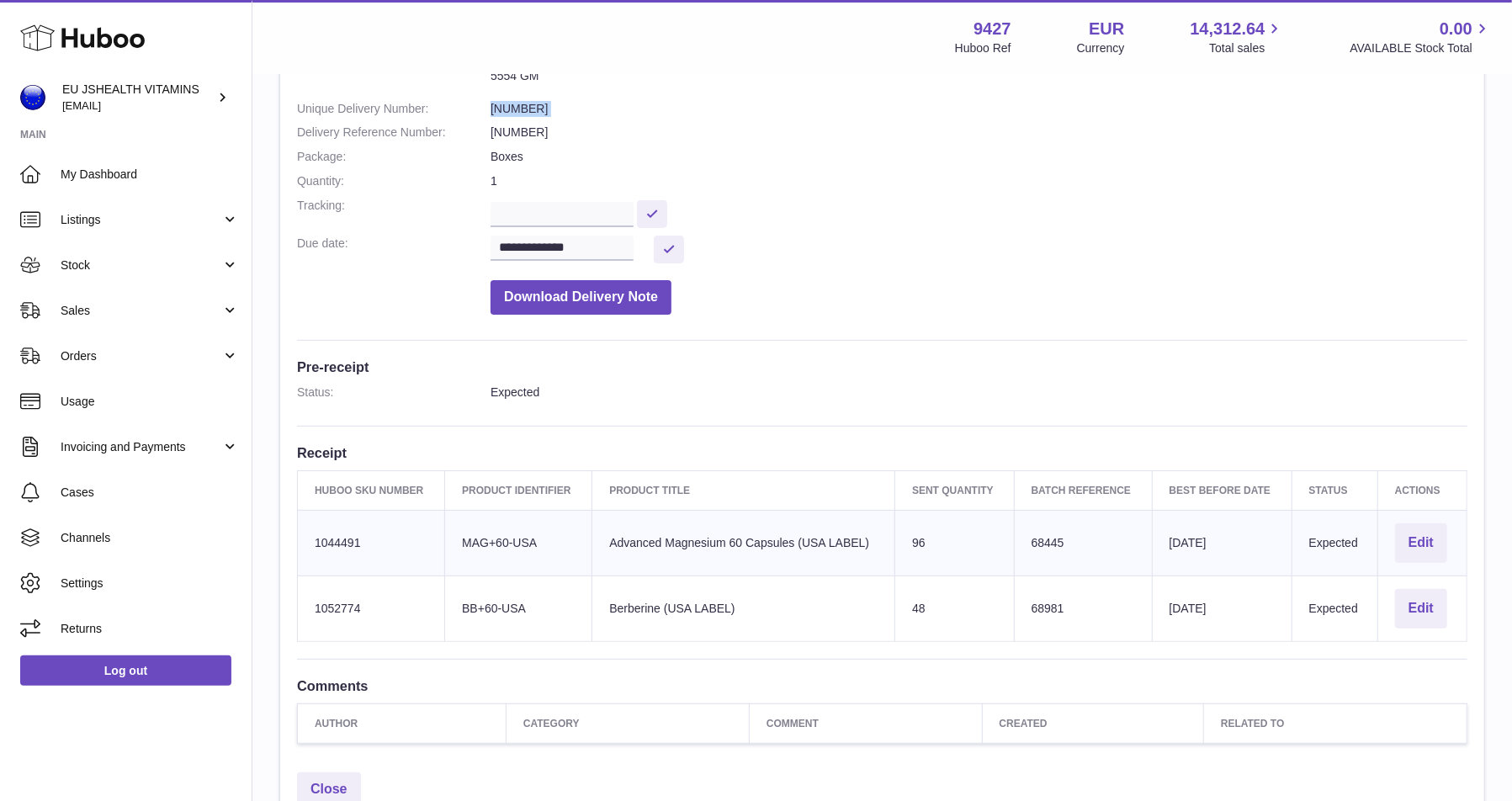 scroll, scrollTop: 168, scrollLeft: 0, axis: vertical 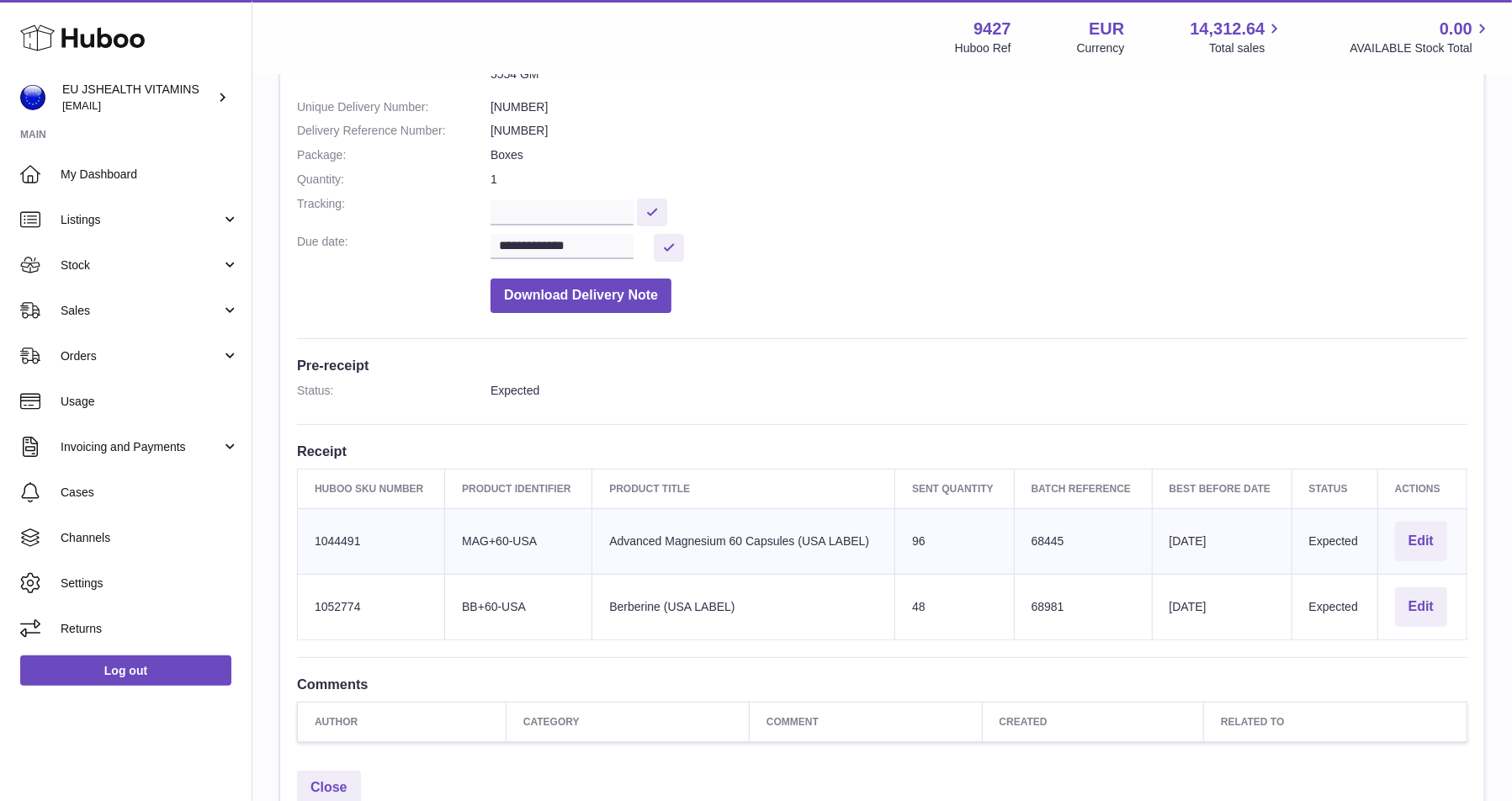 click on "Huboo SKU Number
1044491" at bounding box center (371, 541) 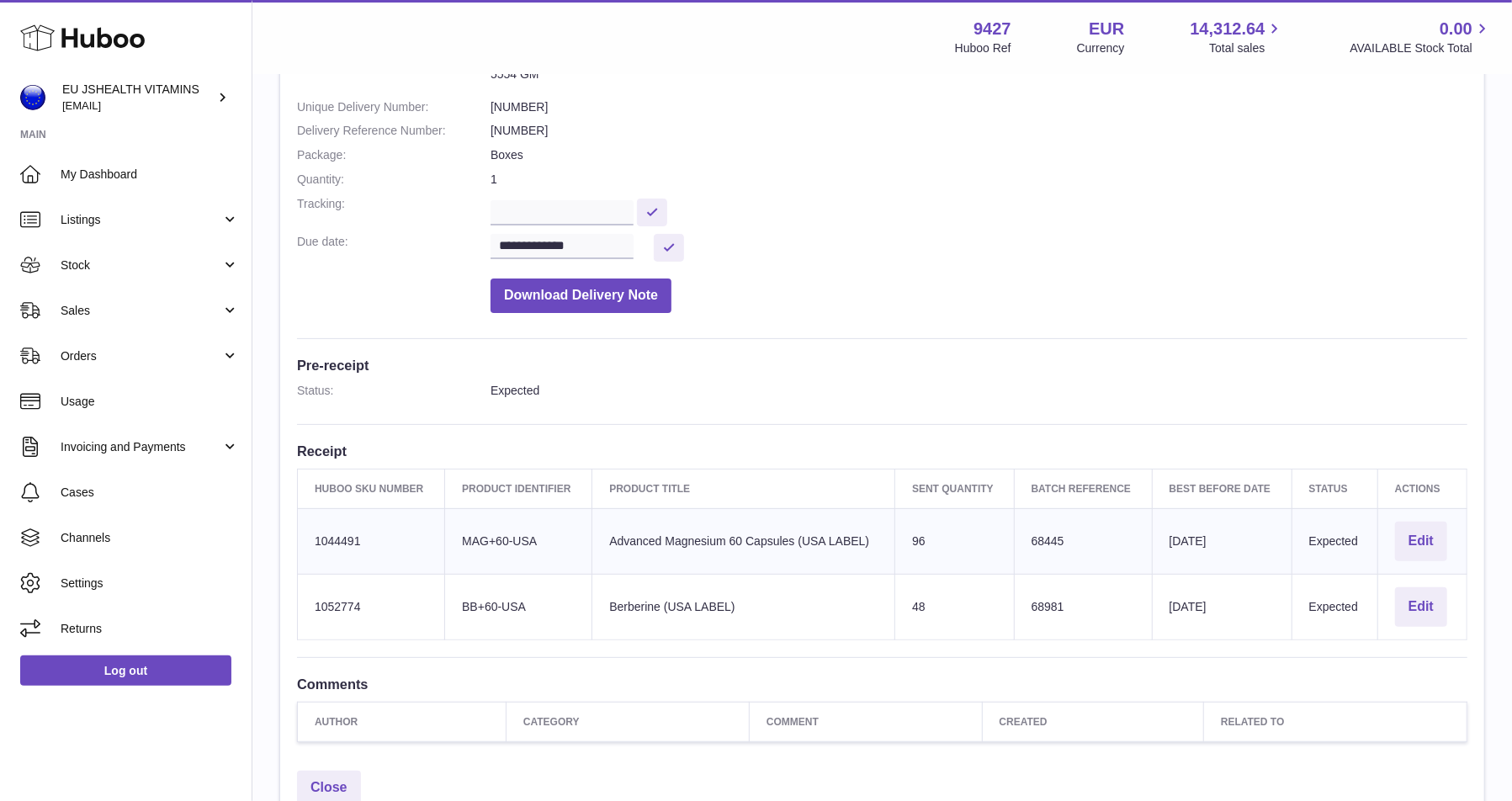 click on "Huboo SKU Number
1052774" at bounding box center [371, 607] 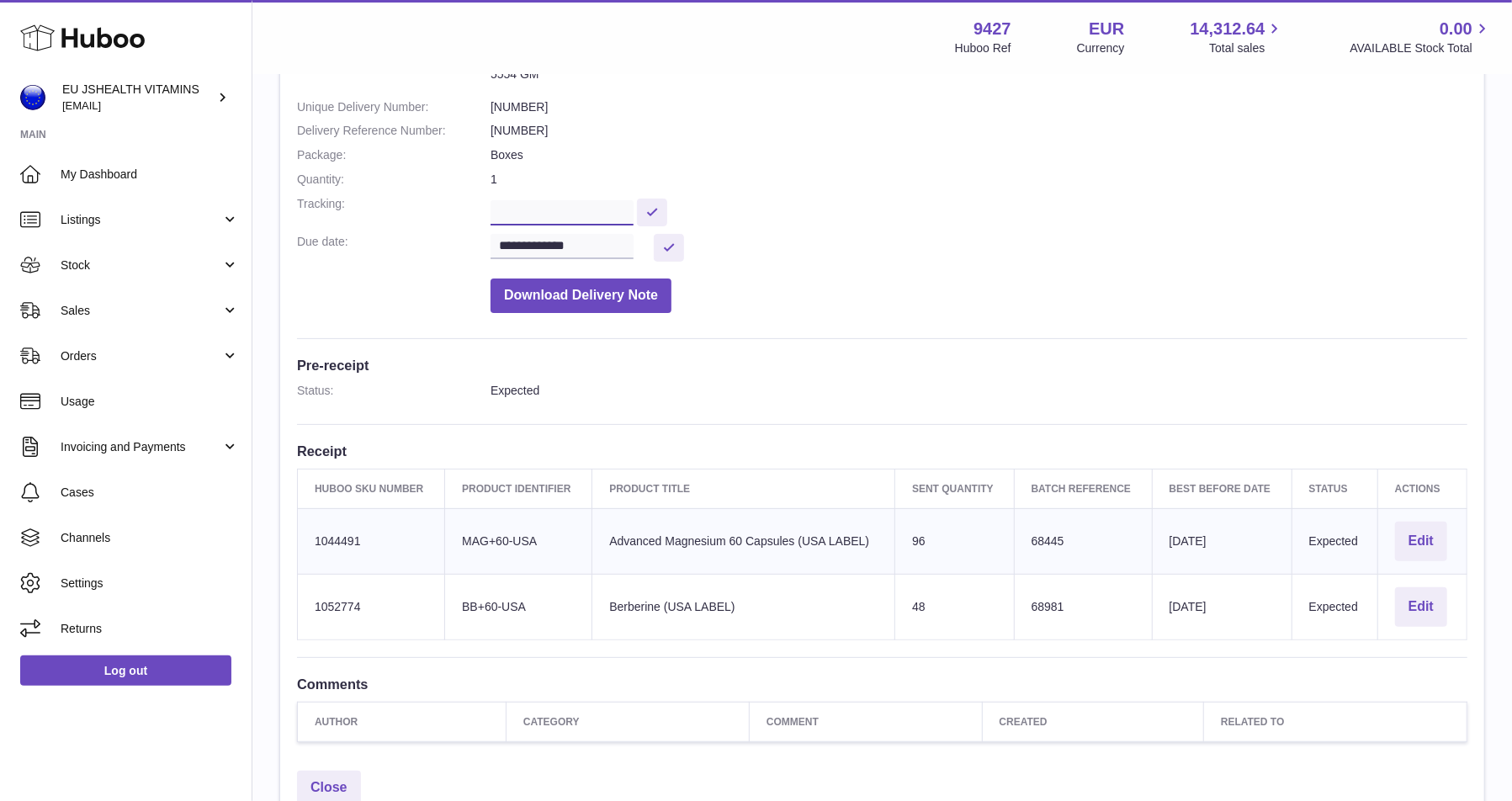 click at bounding box center (562, 213) 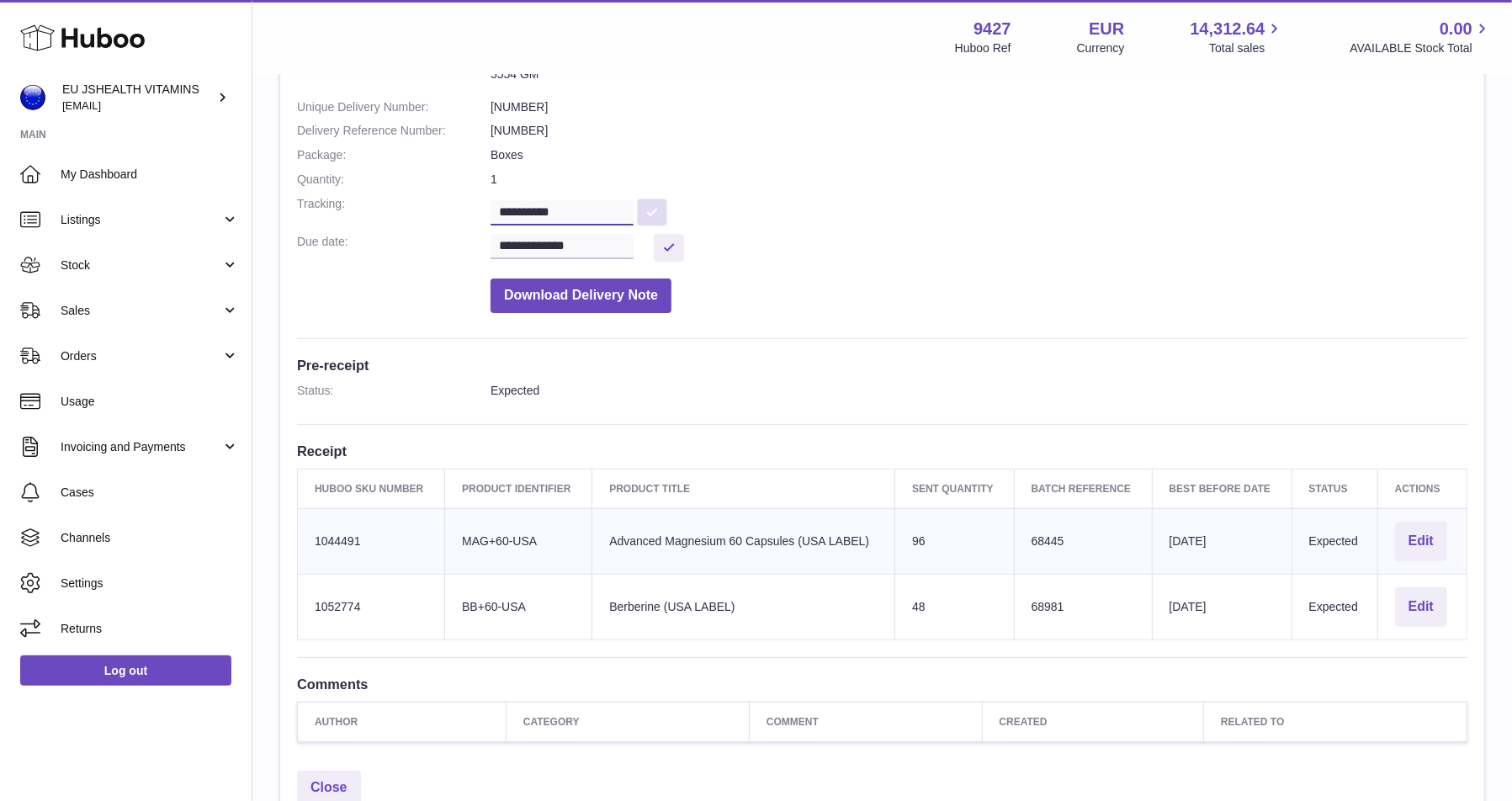 type on "**********" 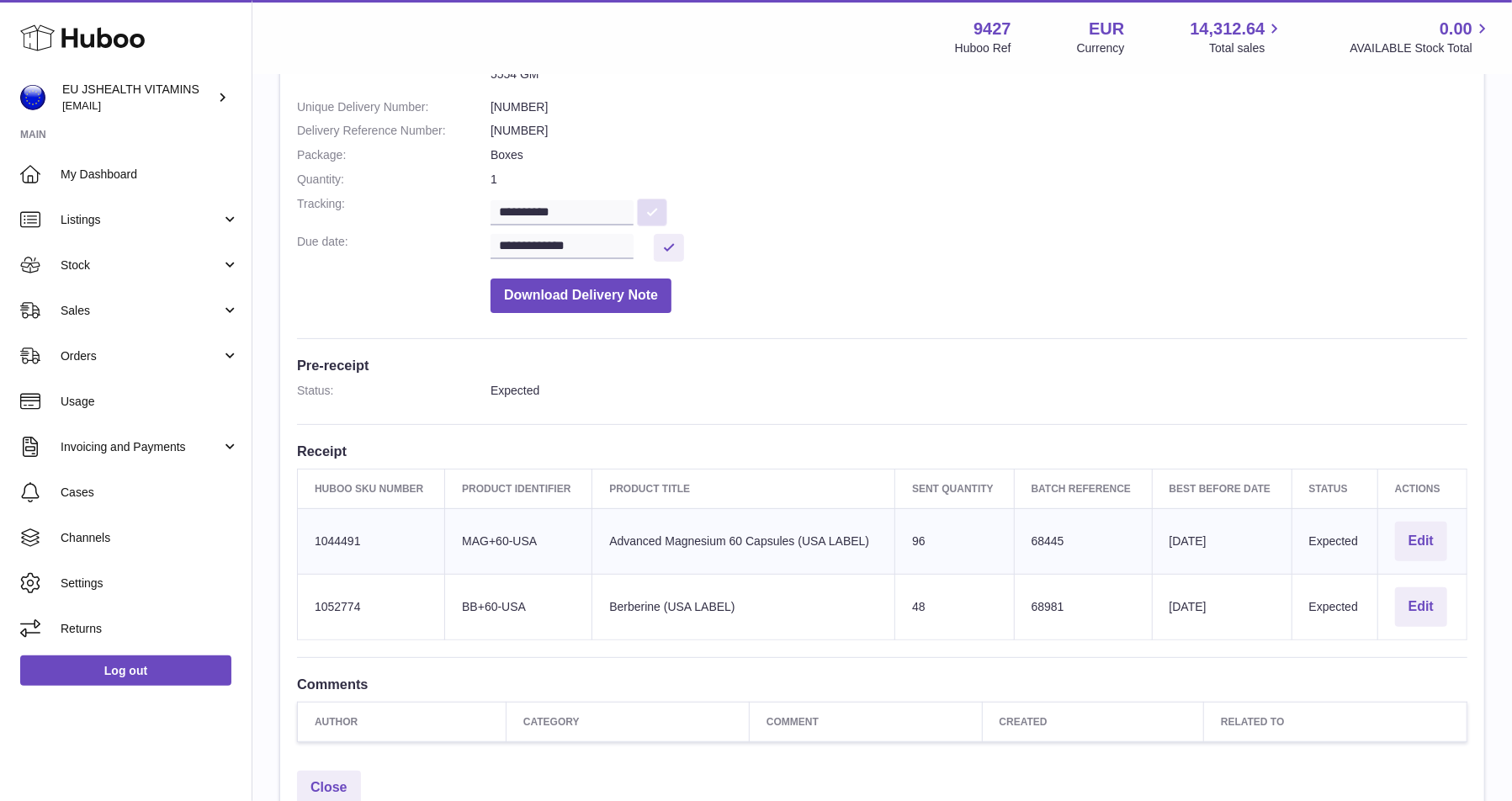 click at bounding box center (652, 212) 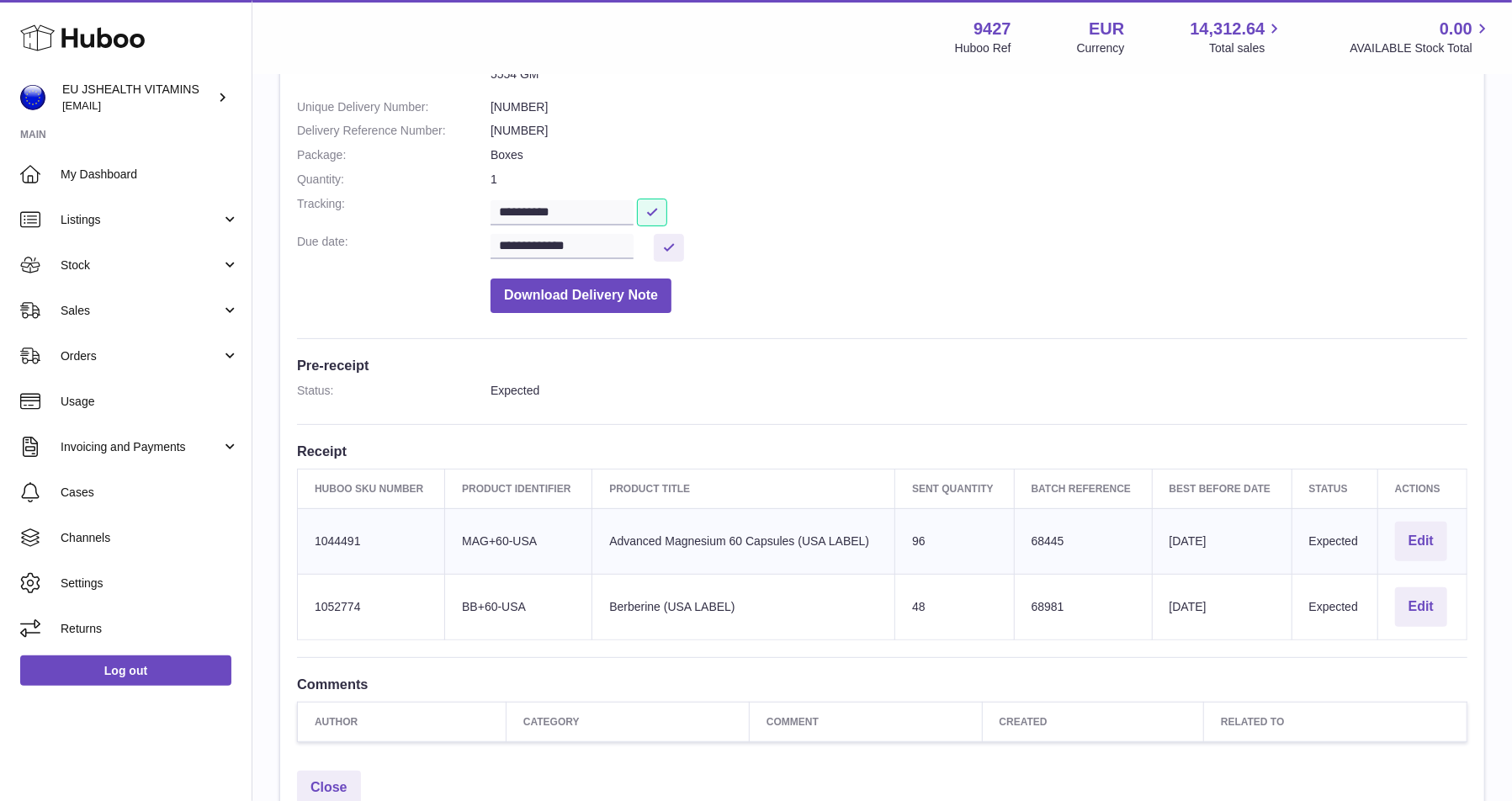 click on "**********" at bounding box center (882, 170) 